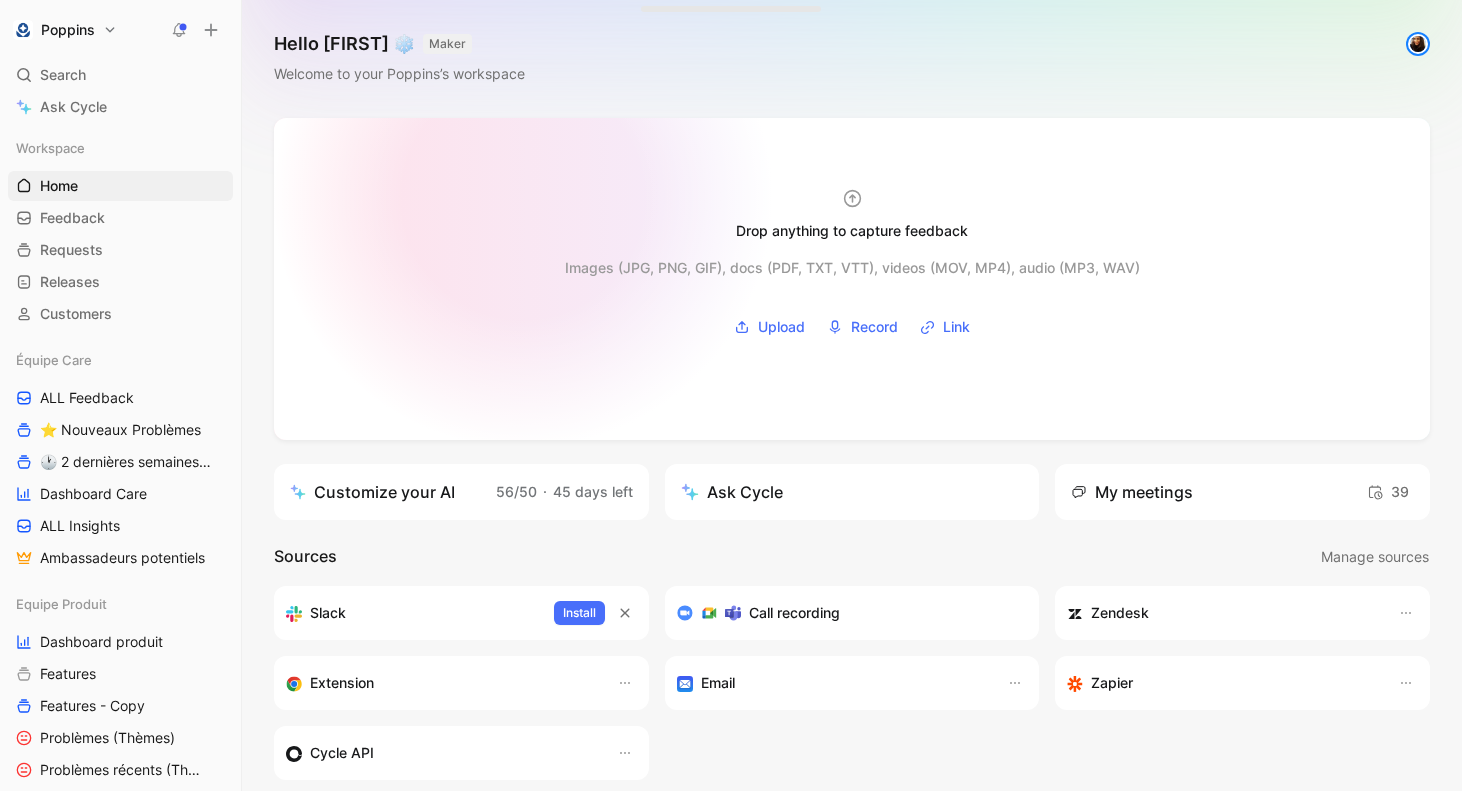 scroll, scrollTop: 0, scrollLeft: 0, axis: both 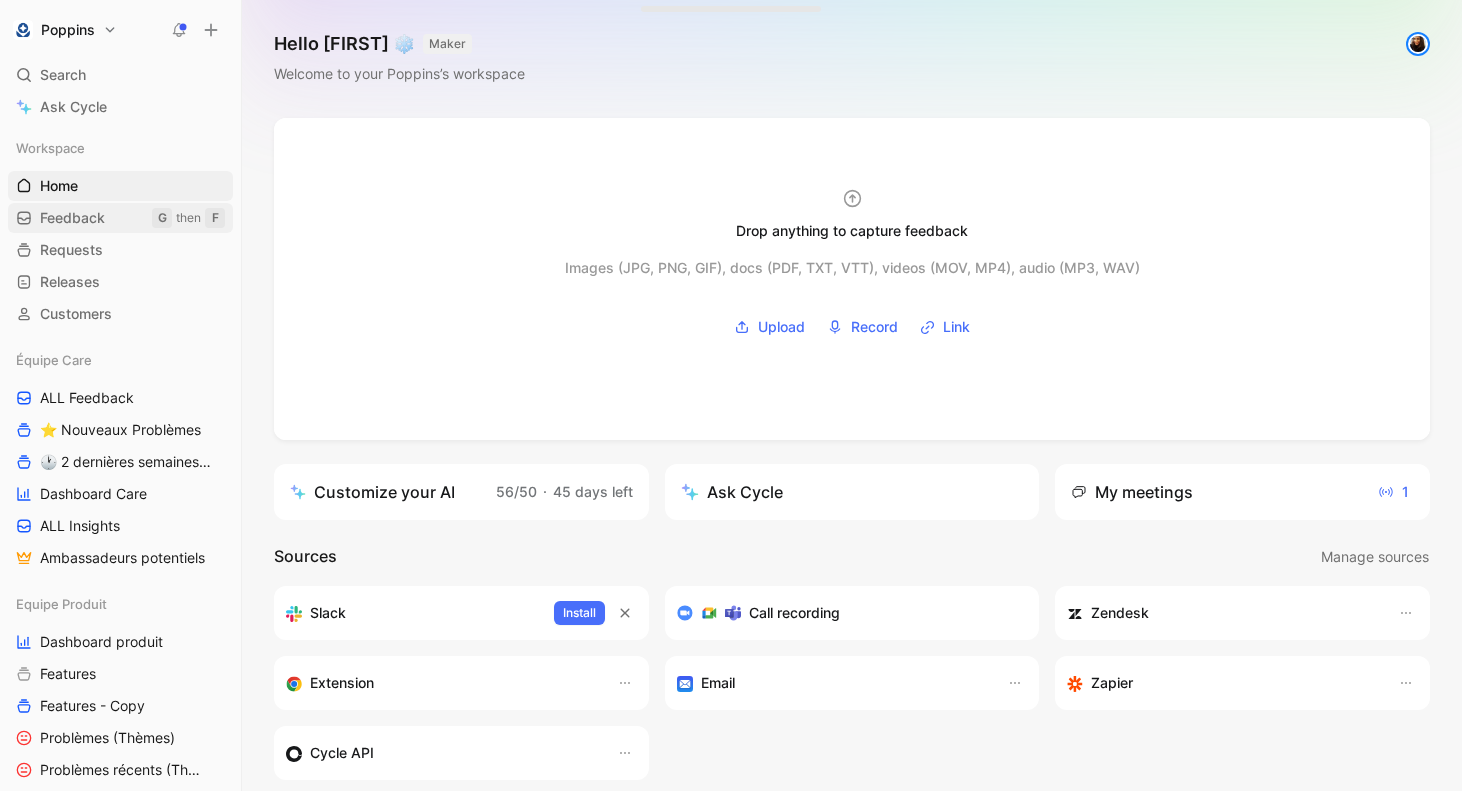 click on "Feedback G then F" at bounding box center [120, 218] 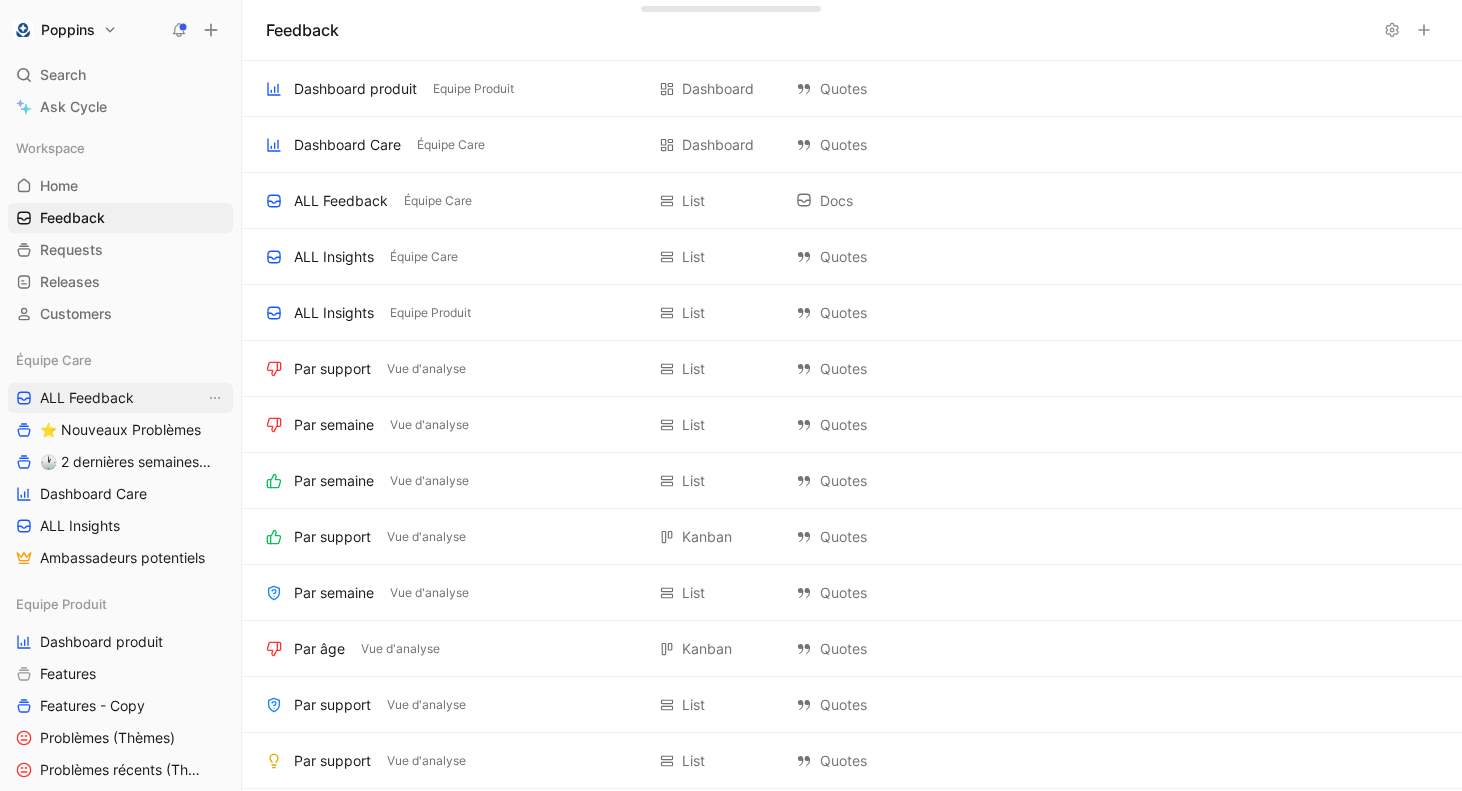 click on "ALL Feedback" at bounding box center [87, 398] 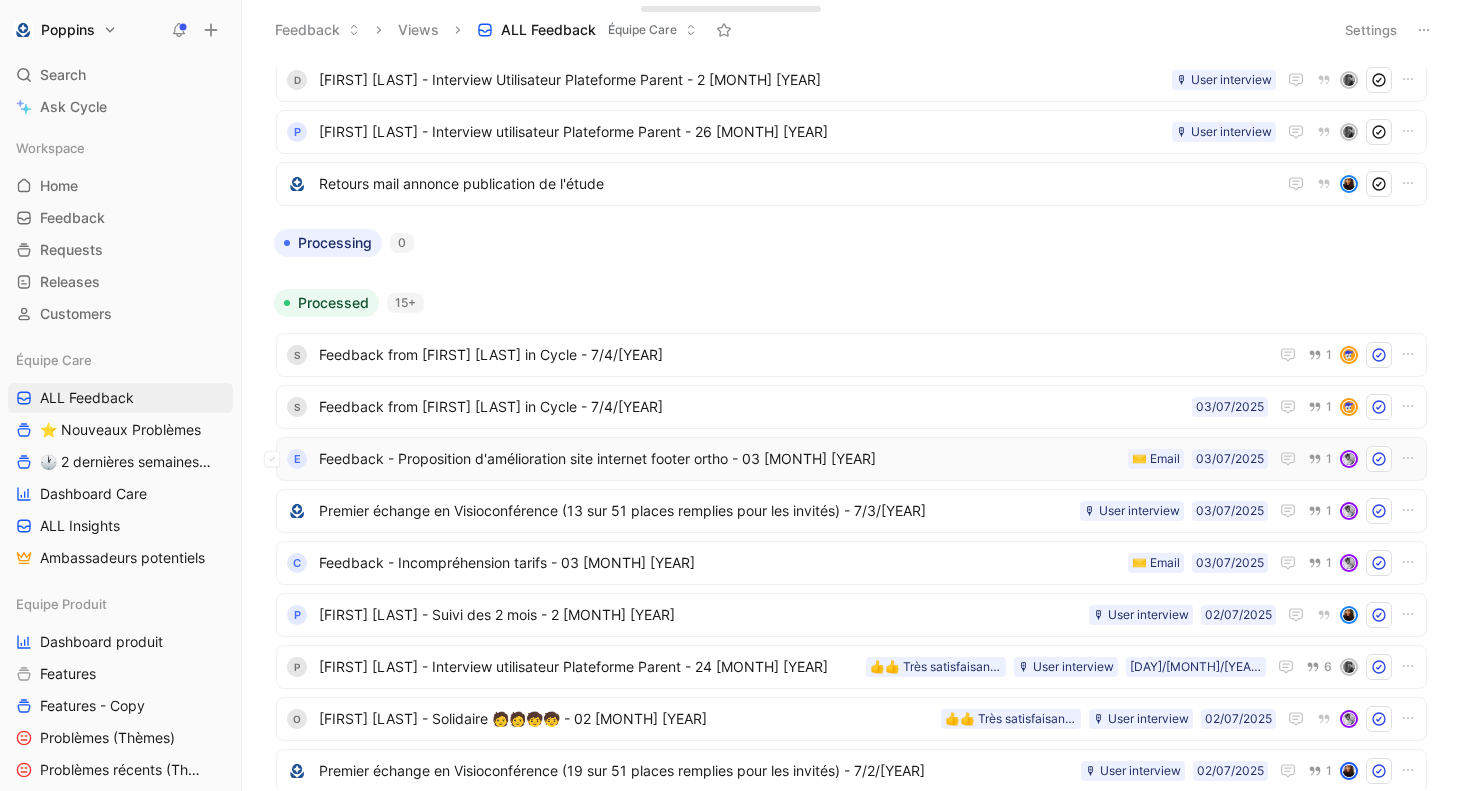 scroll, scrollTop: 0, scrollLeft: 0, axis: both 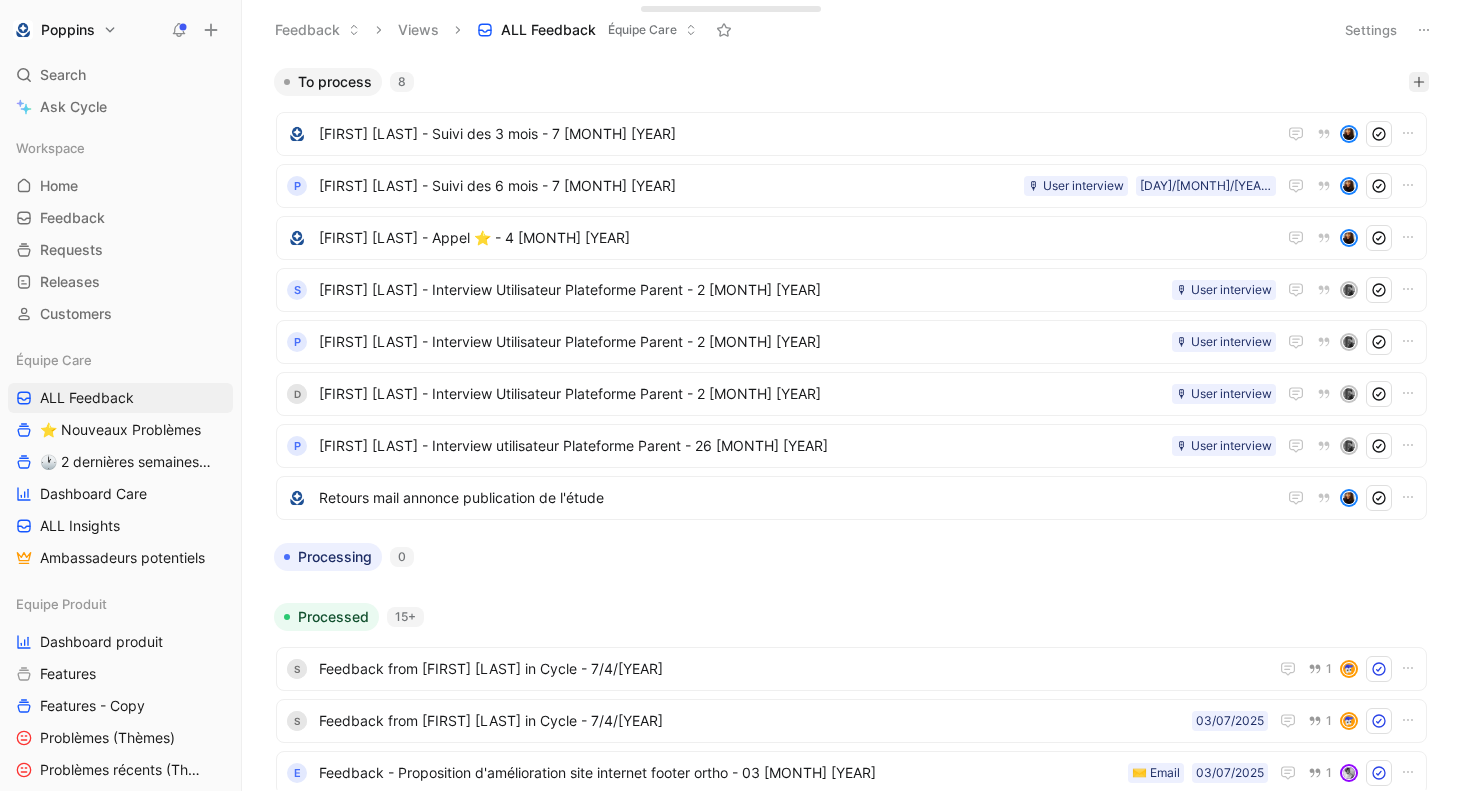 click at bounding box center (1419, 82) 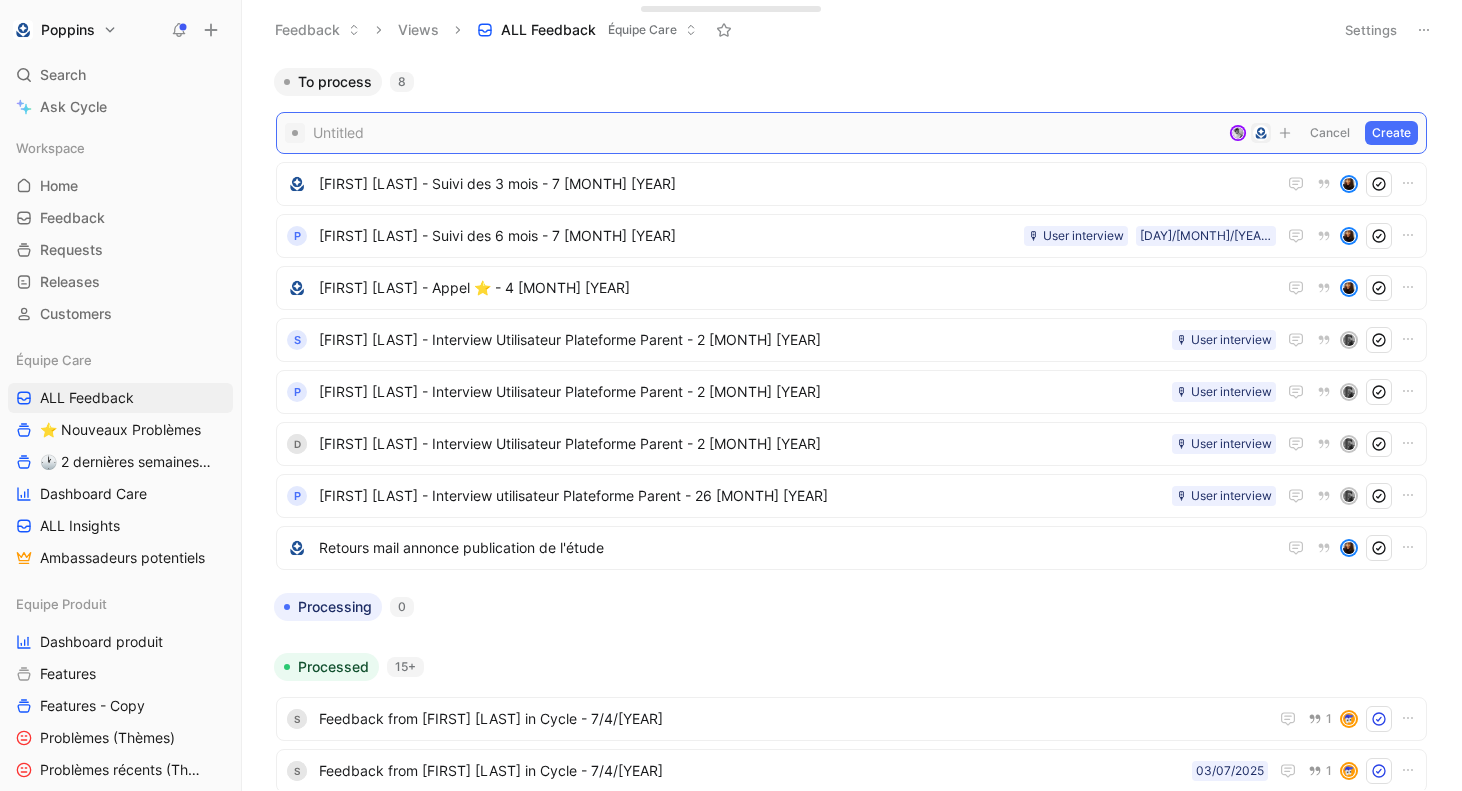 click on "Untitled Cancel Create" at bounding box center (851, 133) 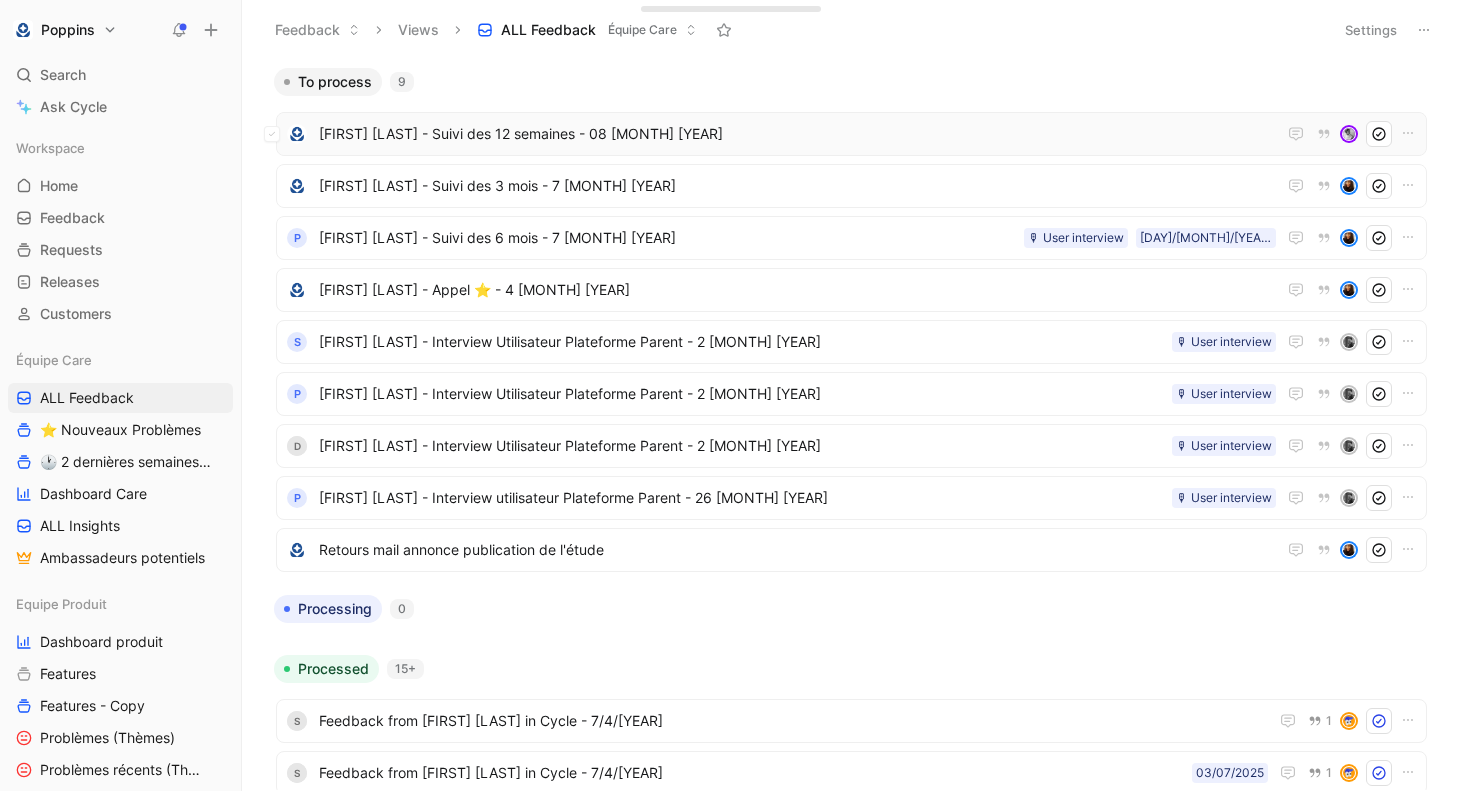 click on "[FIRST] [LAST] - Suivi des 12 semaines - 08 [MONTH] [YEAR]" at bounding box center (797, 134) 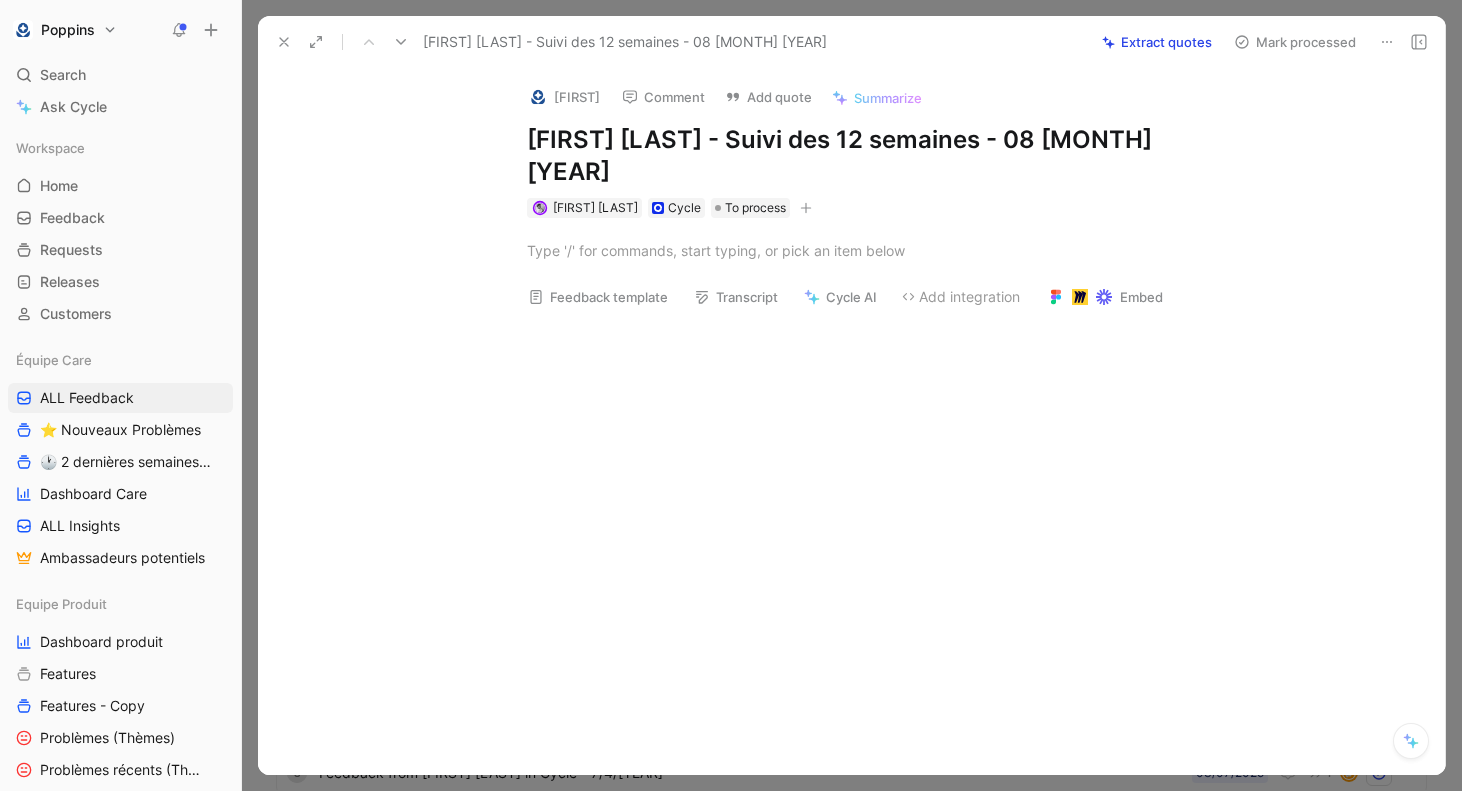click at bounding box center (873, 250) 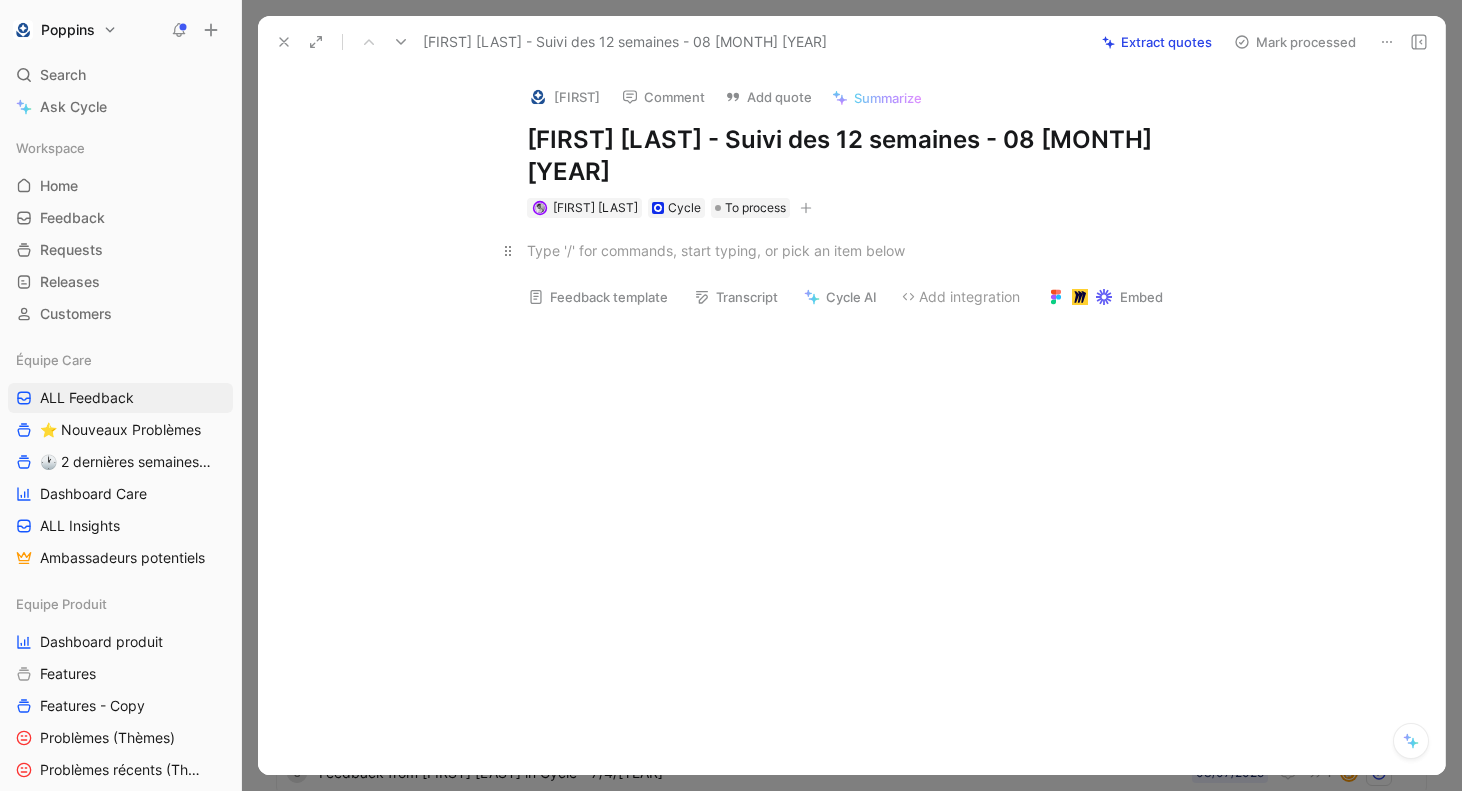 click at bounding box center (873, 250) 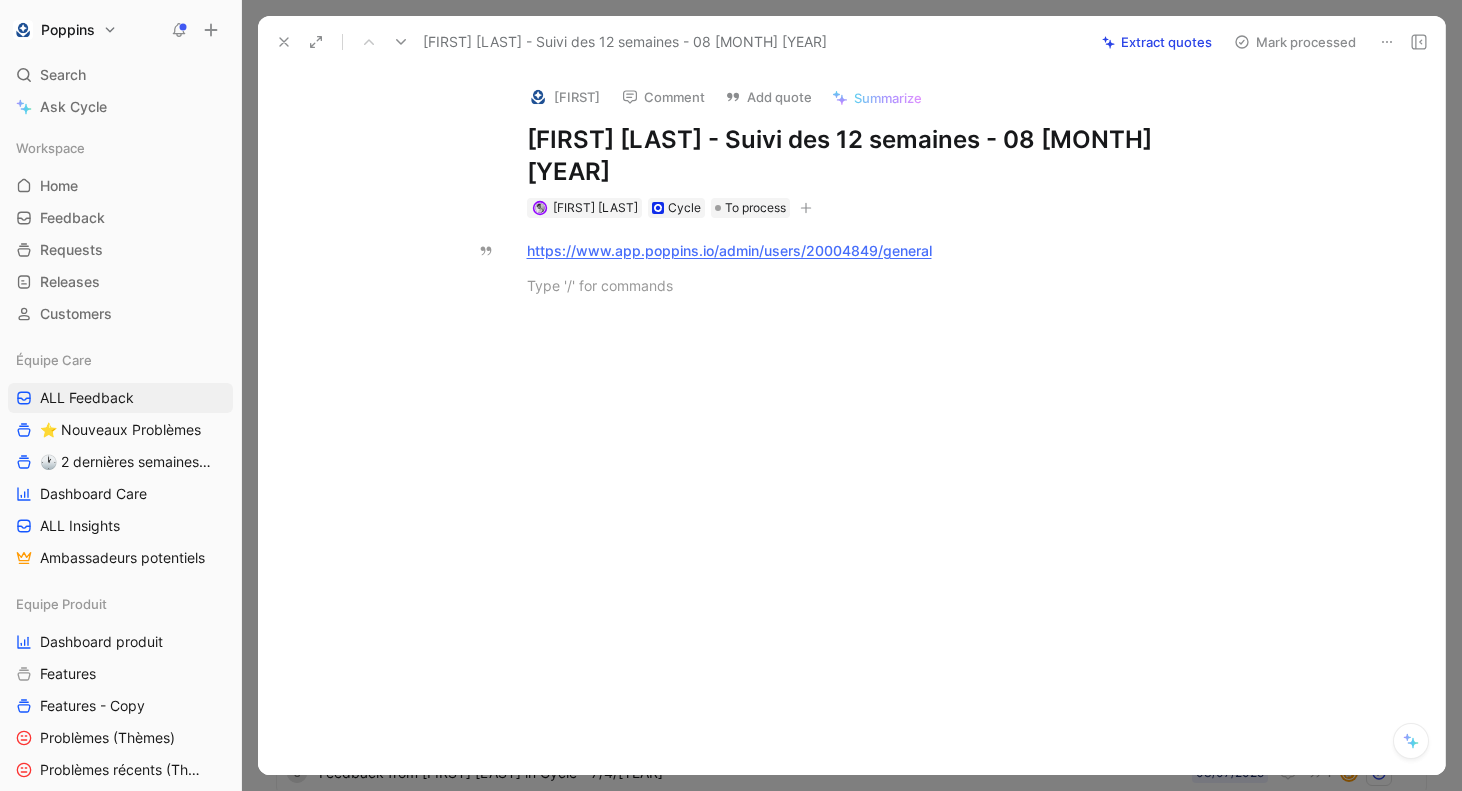 click at bounding box center (538, 97) 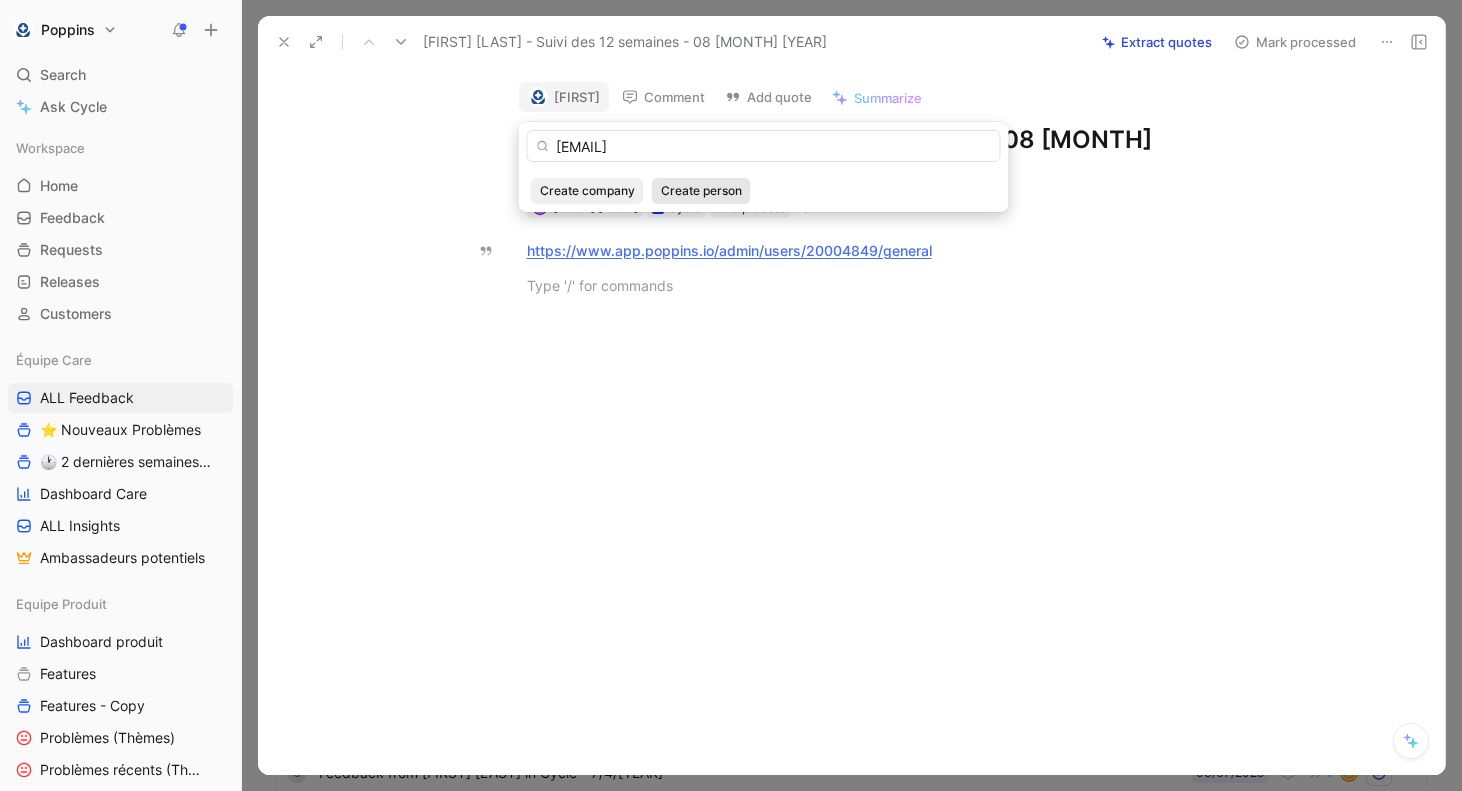 type on "[EMAIL]" 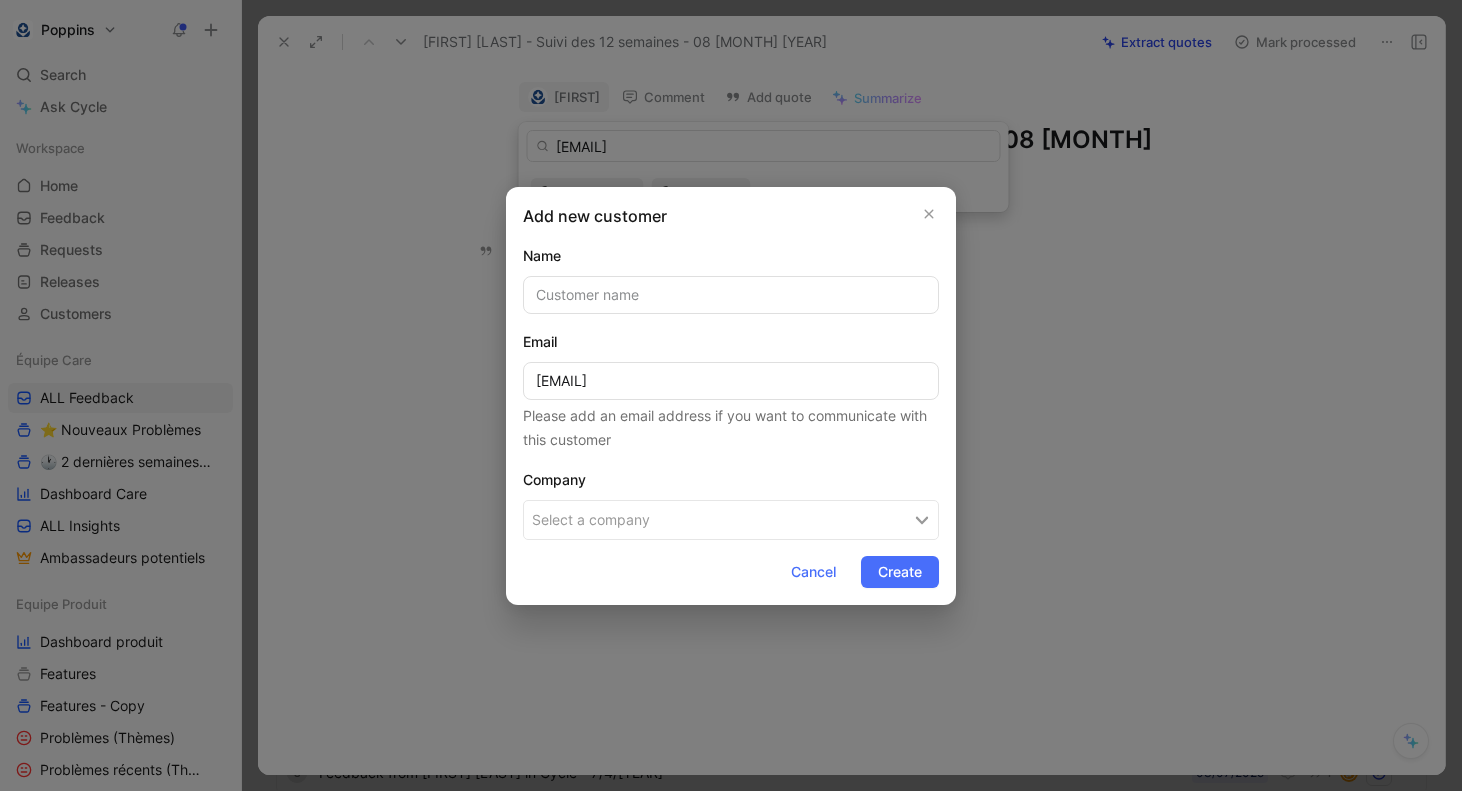 click at bounding box center (731, 295) 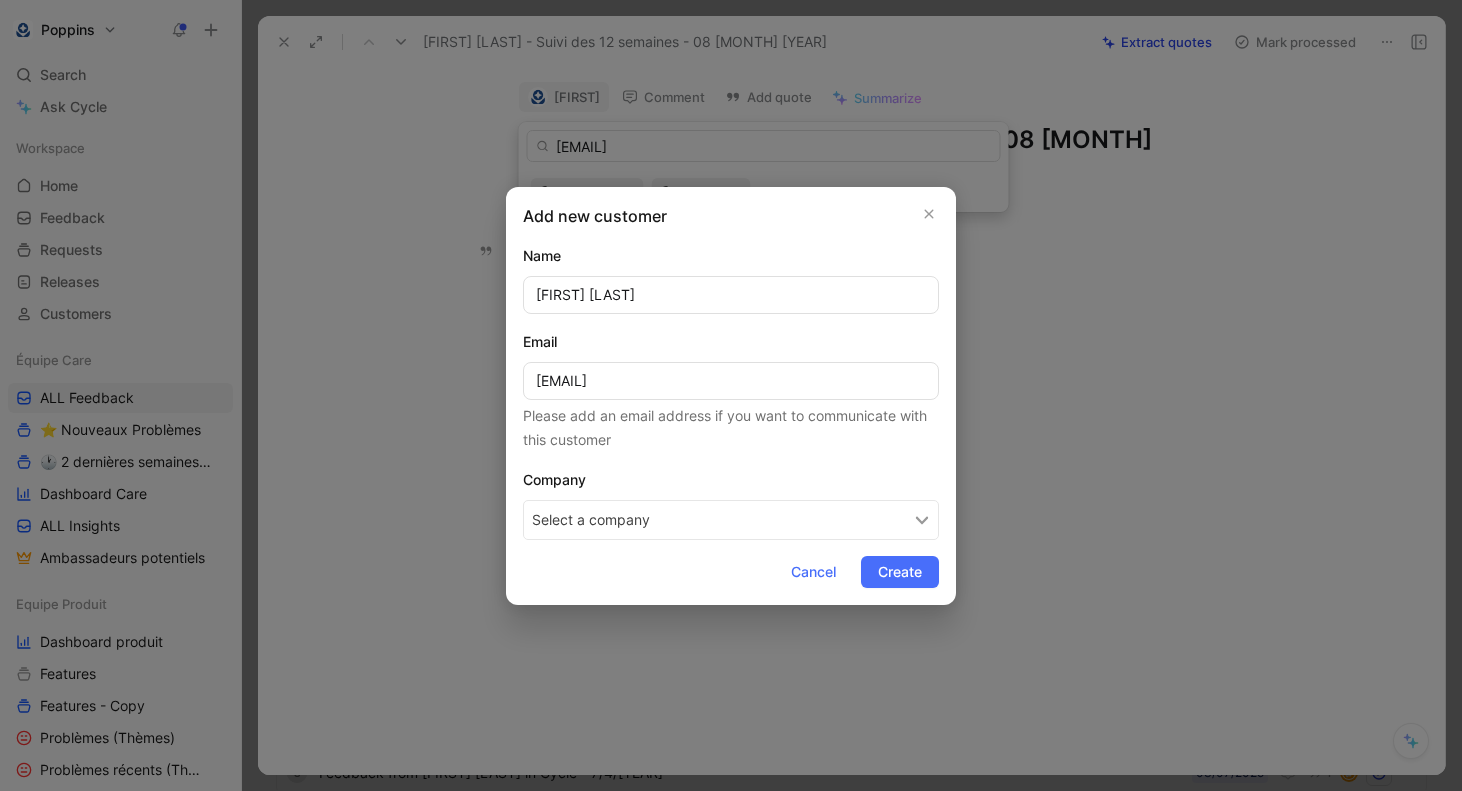 type on "[FIRST] [LAST]" 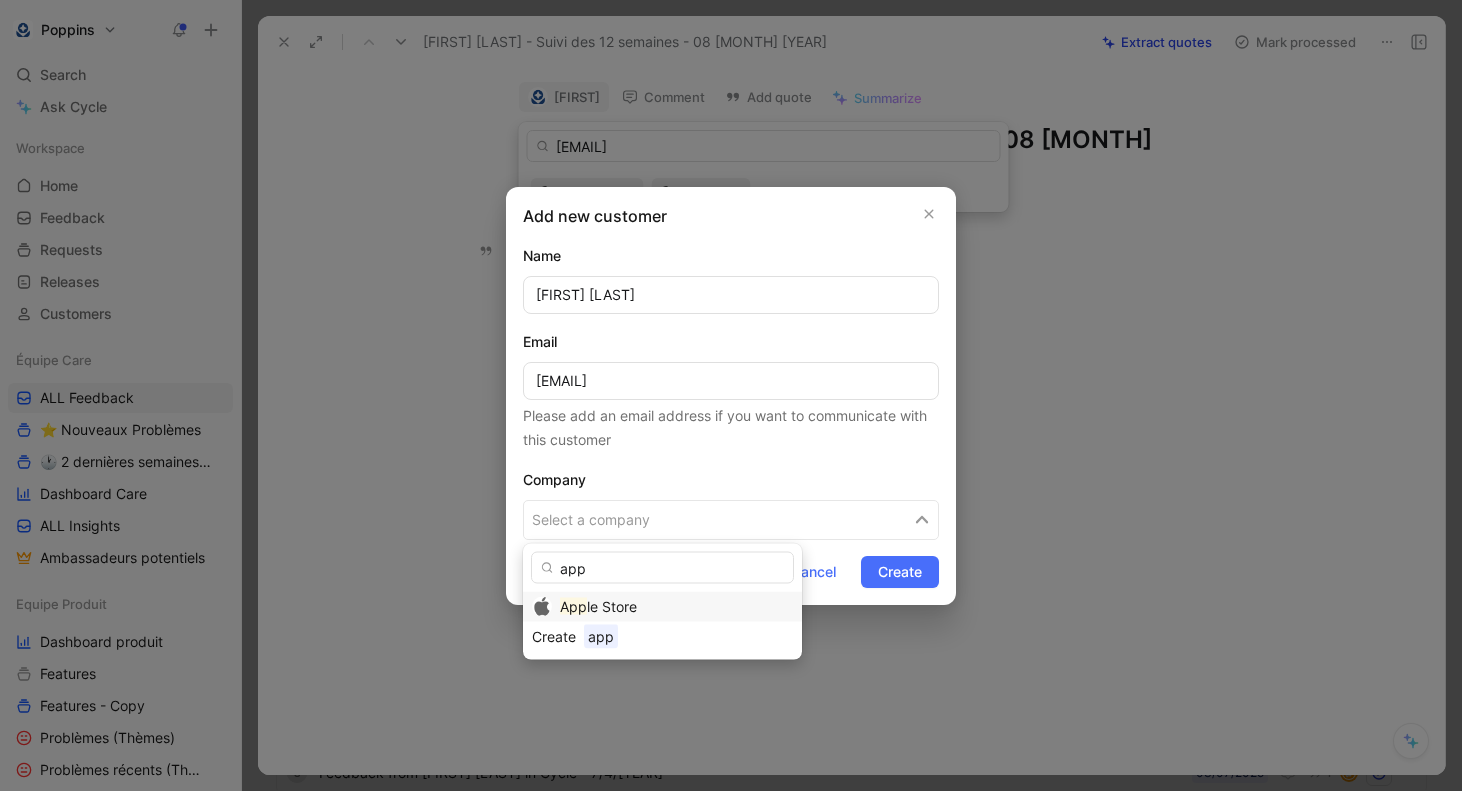 type on "app" 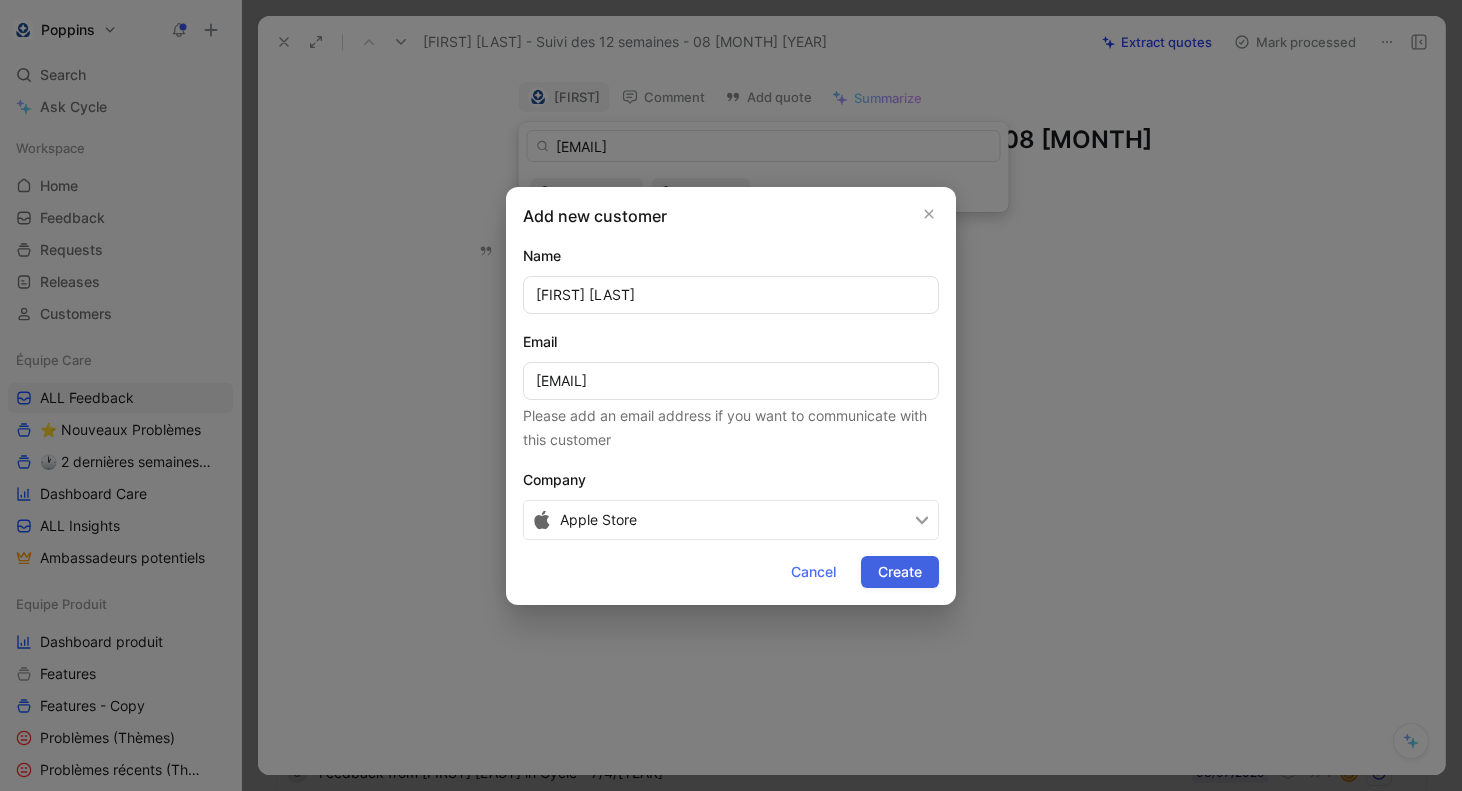click on "Create" at bounding box center (900, 572) 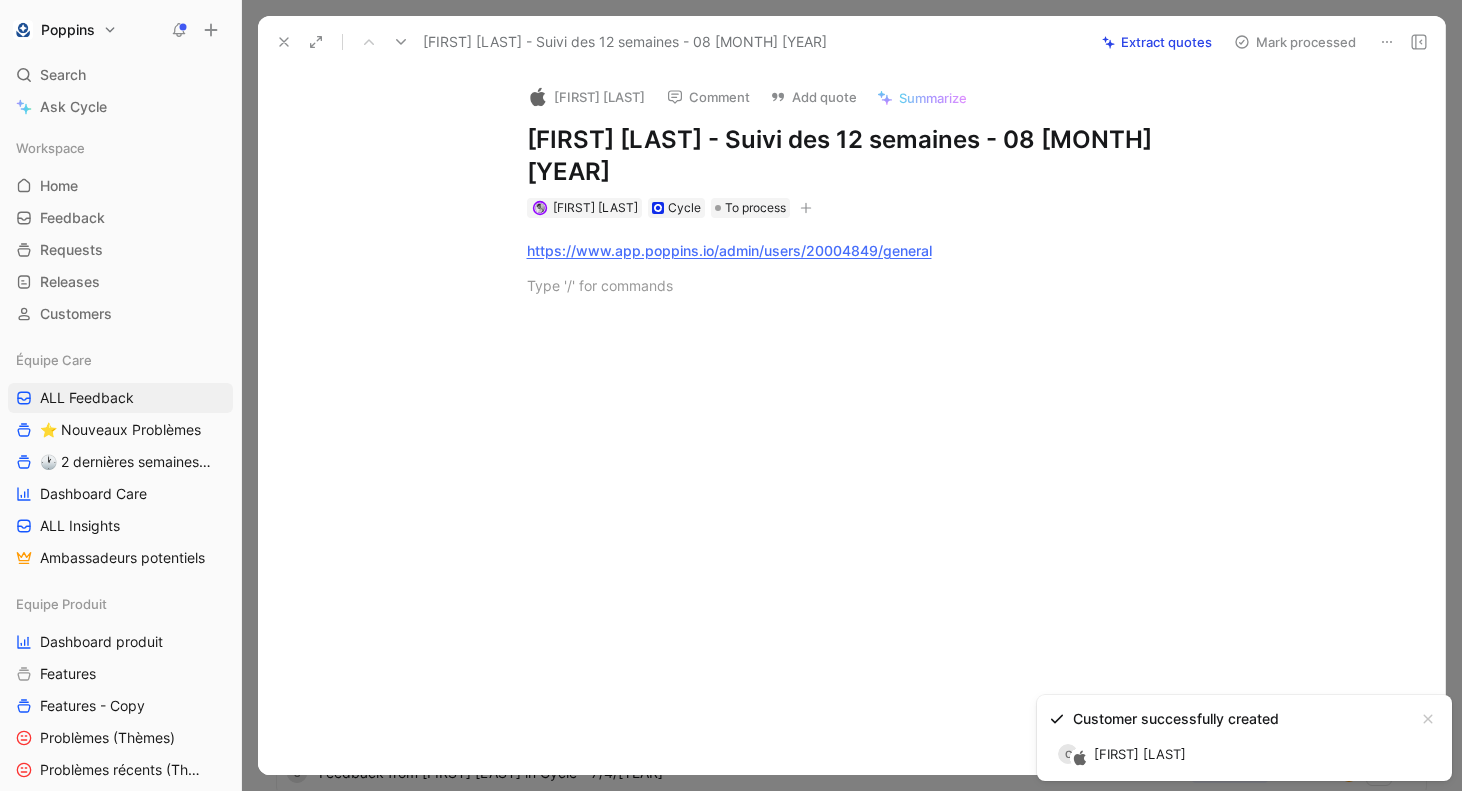click on "https://www.app.poppins.io/admin/users/20004849/general" at bounding box center [872, 268] 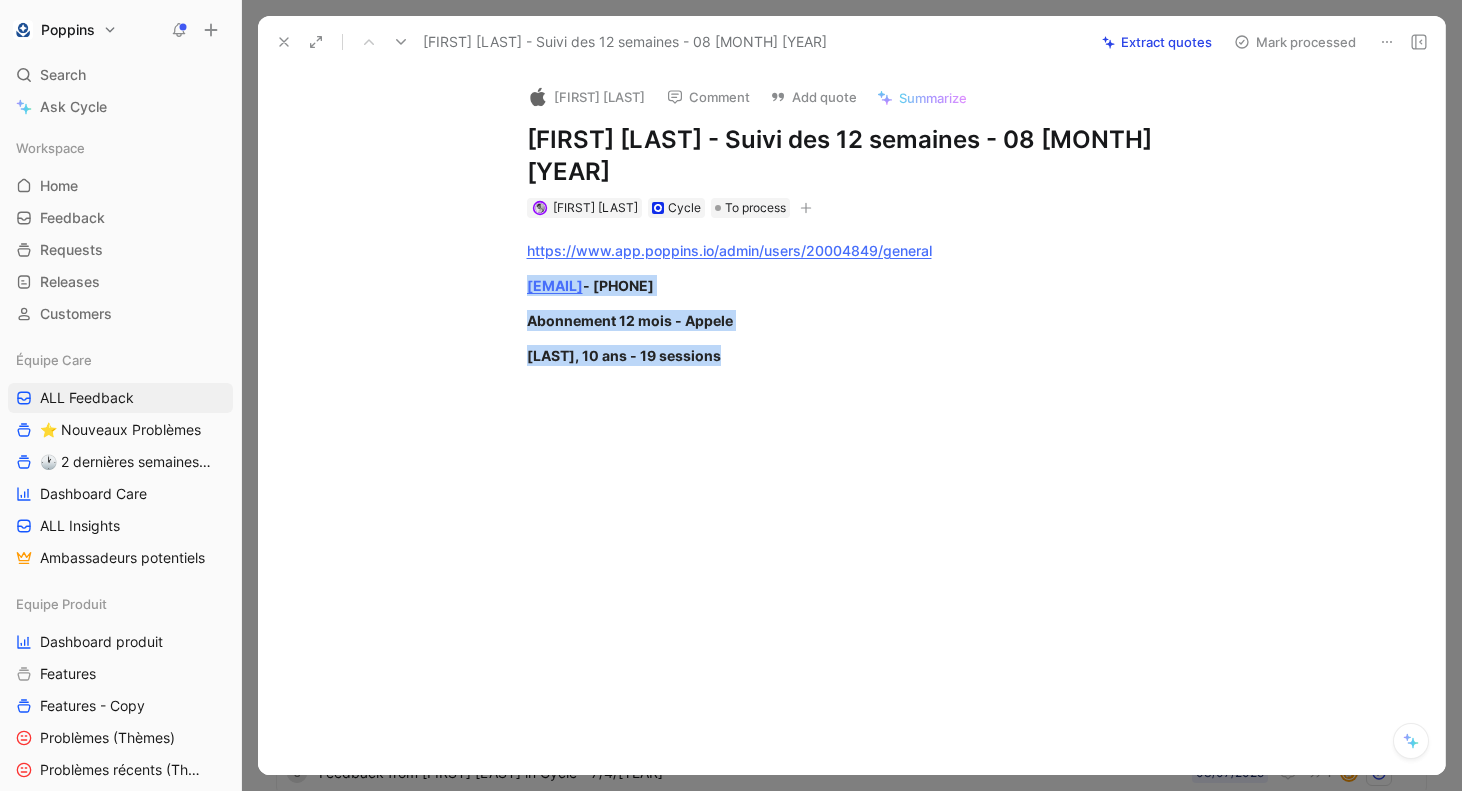 drag, startPoint x: 748, startPoint y: 314, endPoint x: 465, endPoint y: 240, distance: 292.51495 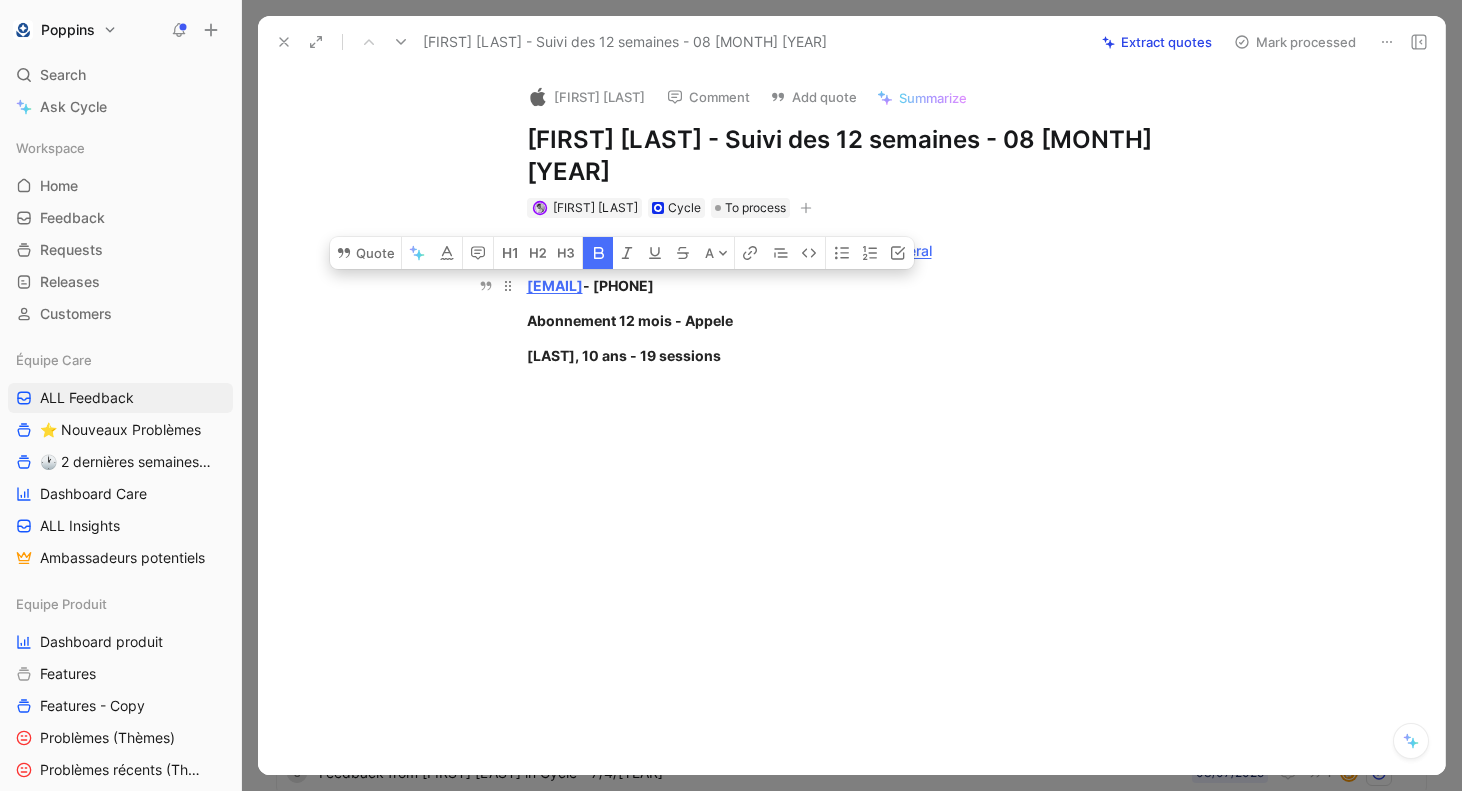 click on "[EMAIL] - [PHONE]" at bounding box center [873, 285] 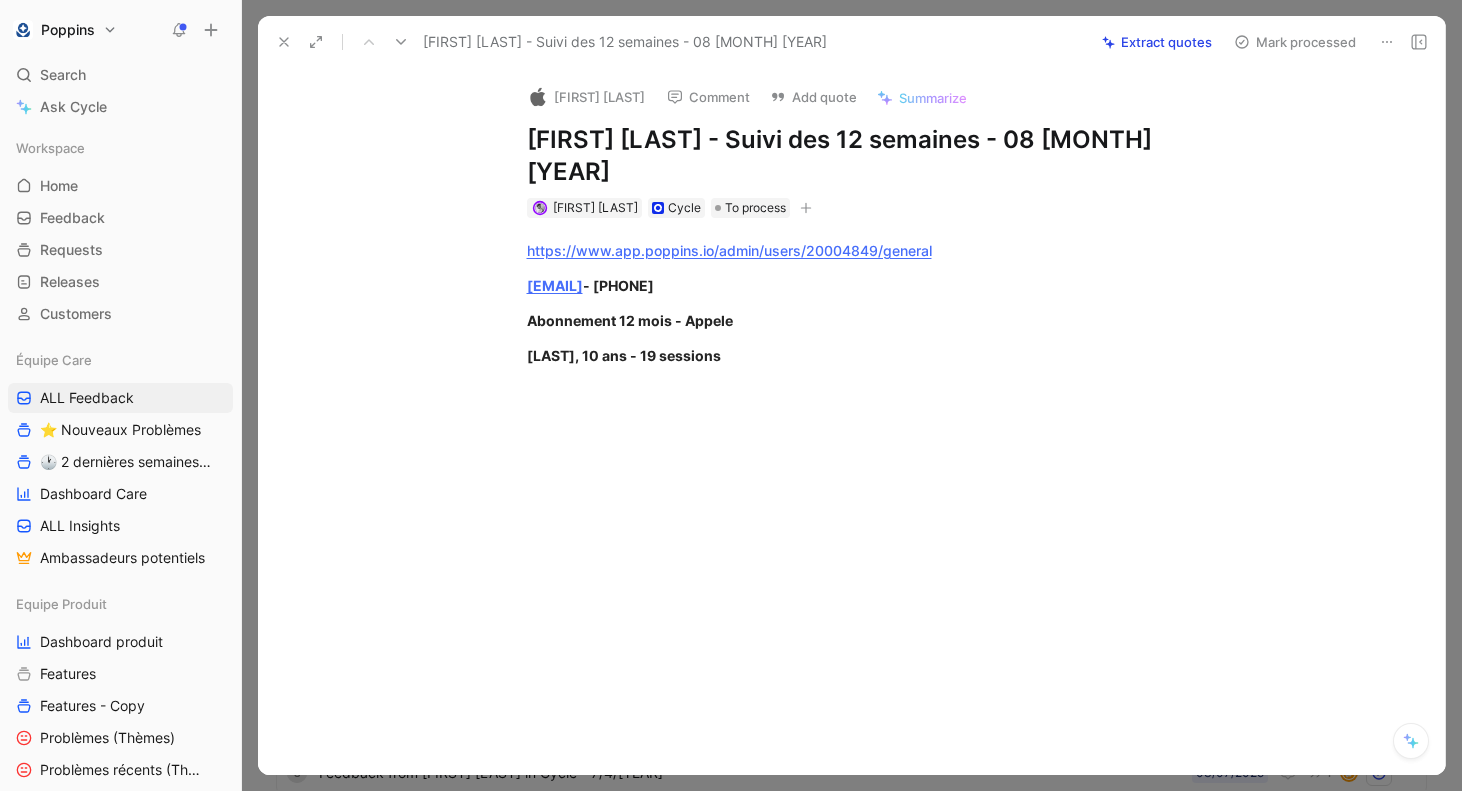 click on "https://www.app.poppins.io/admin/users/20004849/general [EMAIL] - [PHONE] [PRODUCT] - Appele [LAST], 10 ans - 19 sessions" at bounding box center [872, 303] 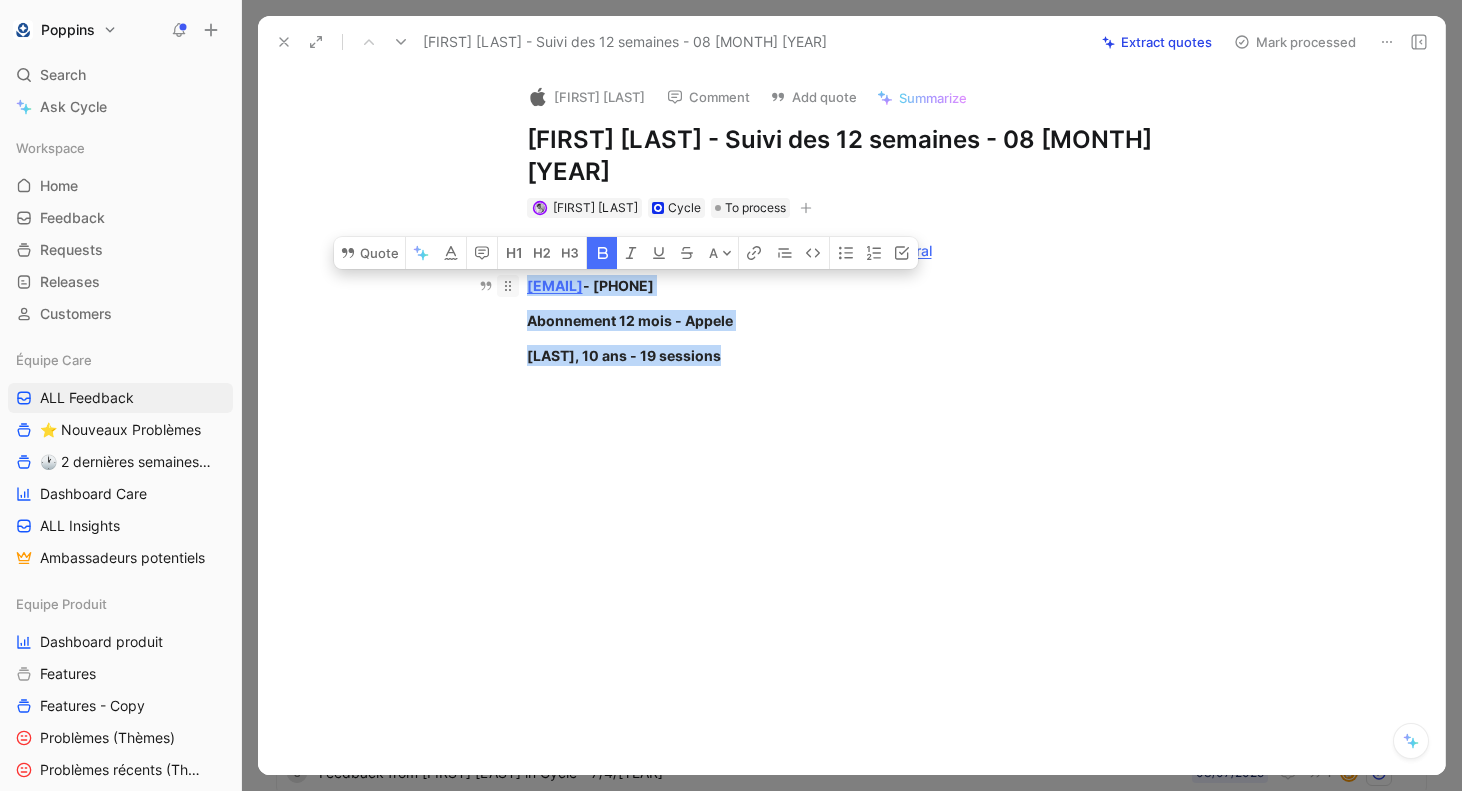 drag, startPoint x: 764, startPoint y: 328, endPoint x: 507, endPoint y: 250, distance: 268.57587 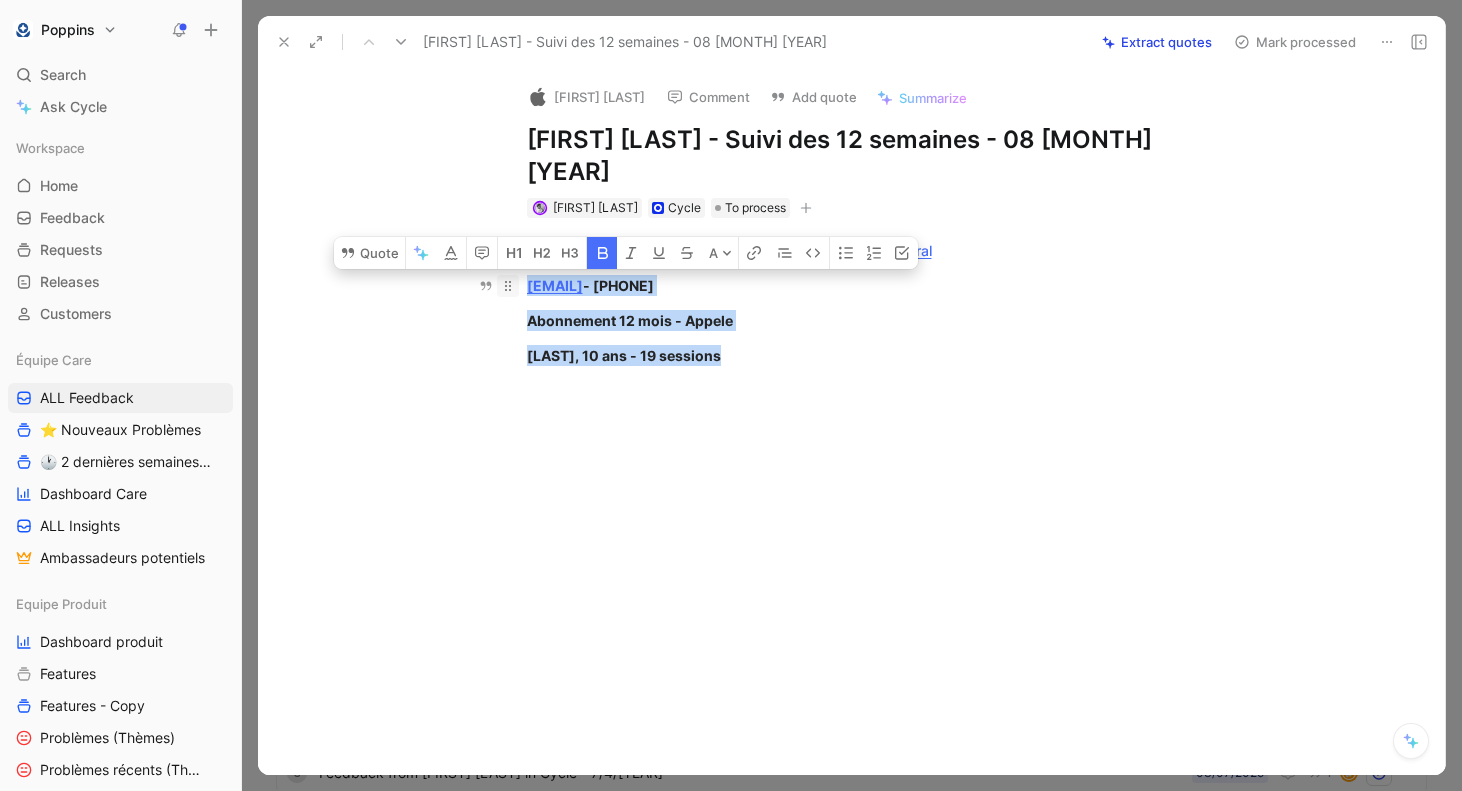 click on "https://www.app.poppins.io/admin/users/20004849/general [EMAIL] - [PHONE] [PRODUCT] - Appele [LAST], 10 ans - 19 sessions" at bounding box center (872, 303) 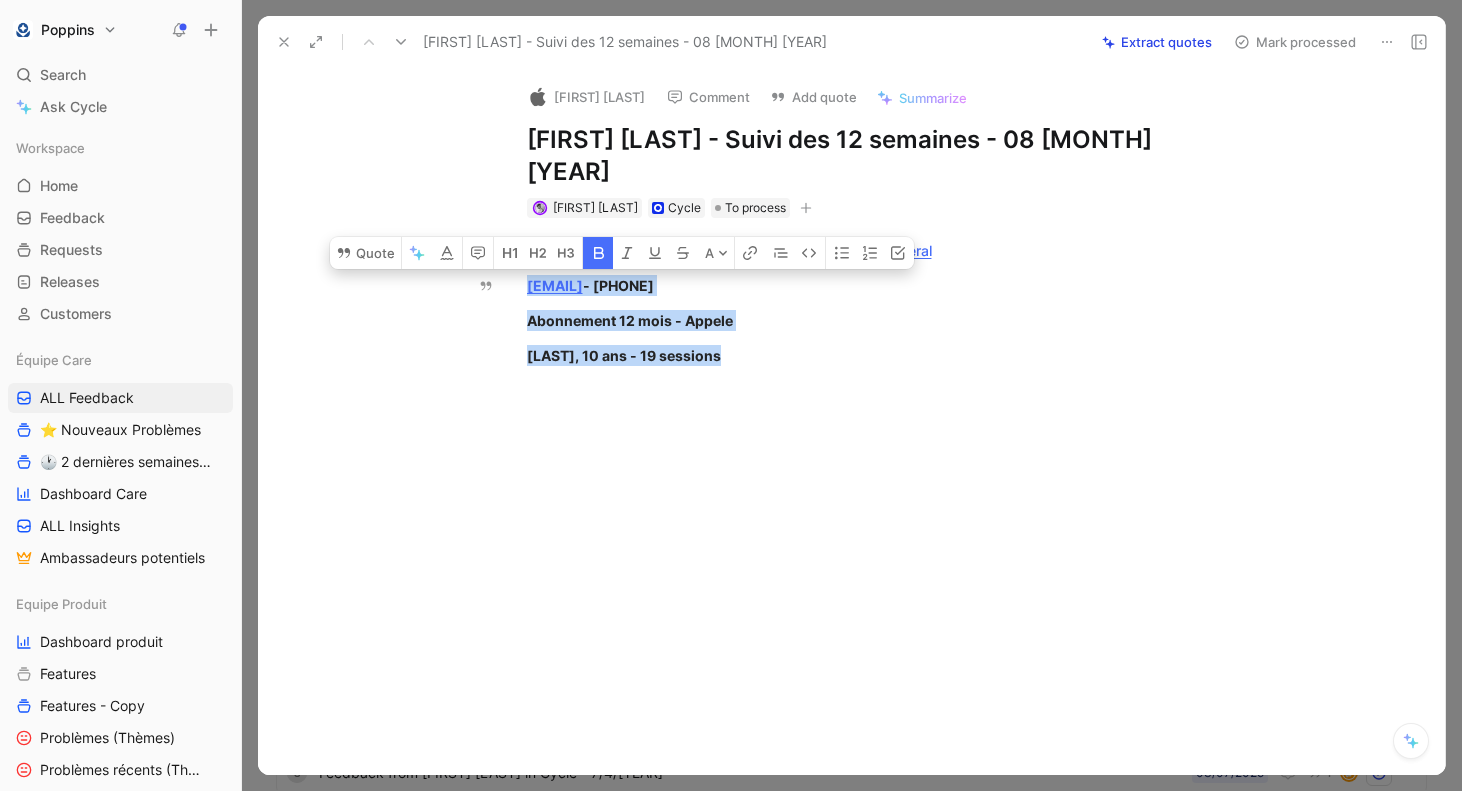 click at bounding box center [598, 253] 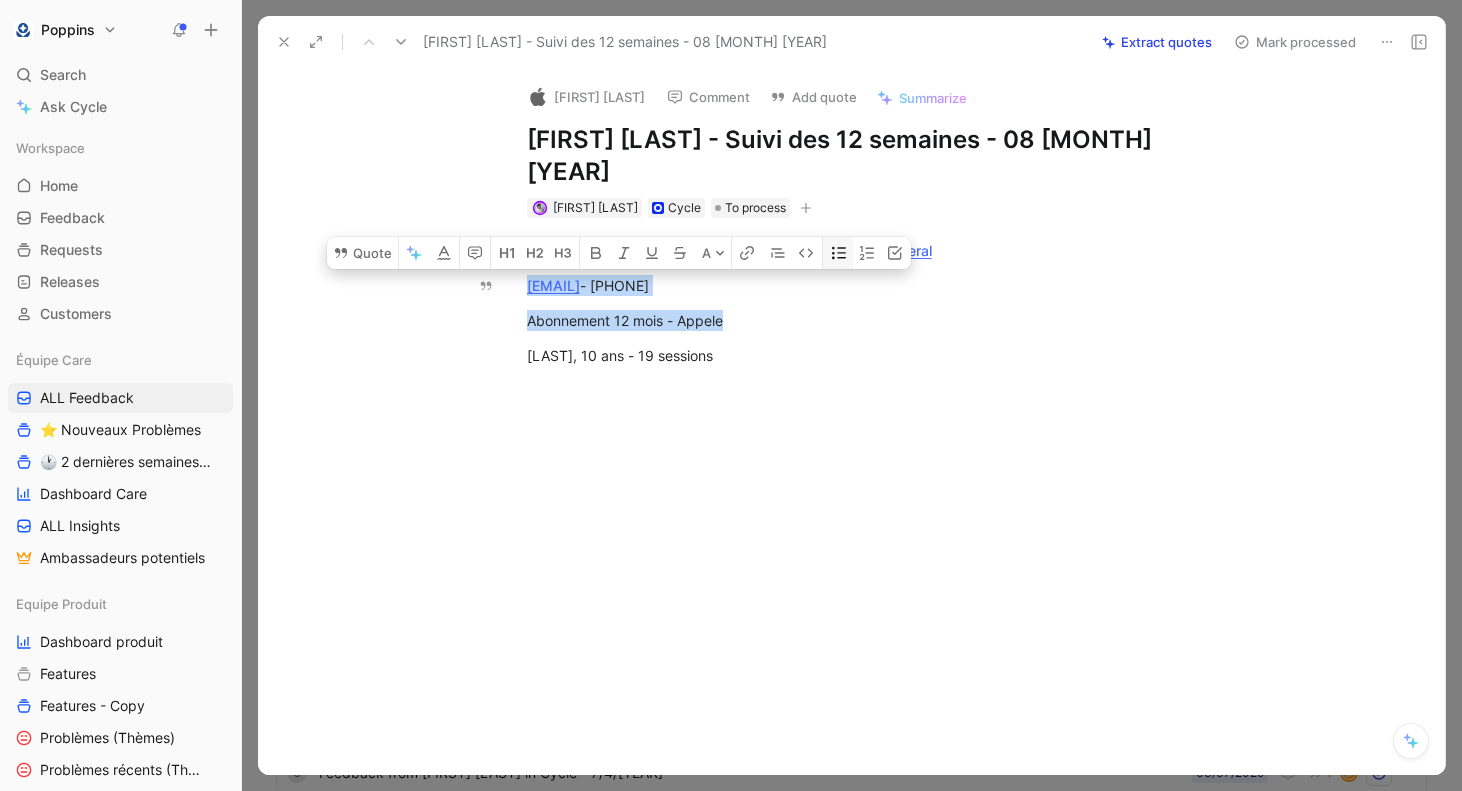 click at bounding box center (838, 253) 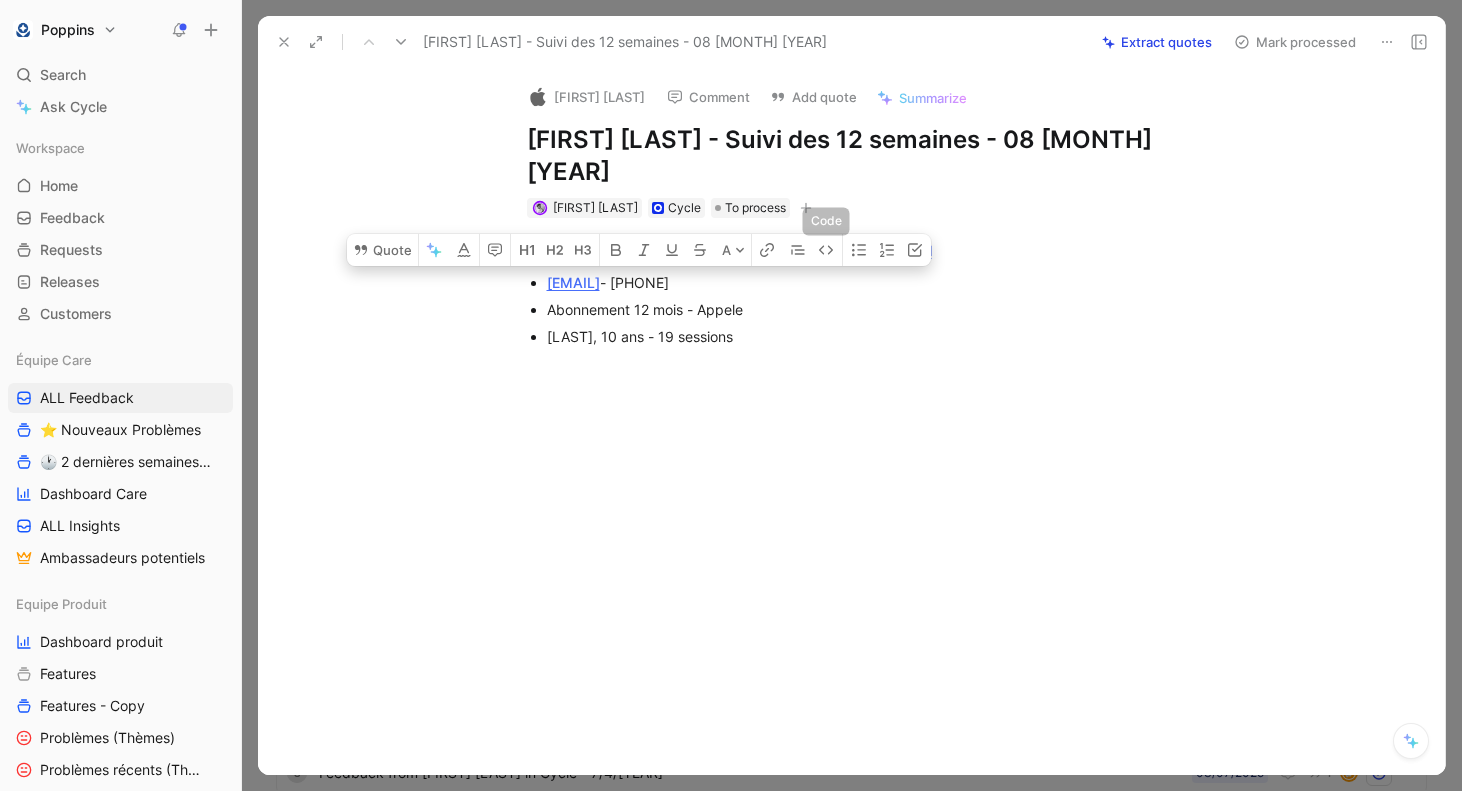 click on "https://www.app.poppins.io/admin/users/20004849/general [EMAIL] - [PHONE] [PRODUCT] - Appele [LAST], 10 ans - 19 sessions" at bounding box center (872, 292) 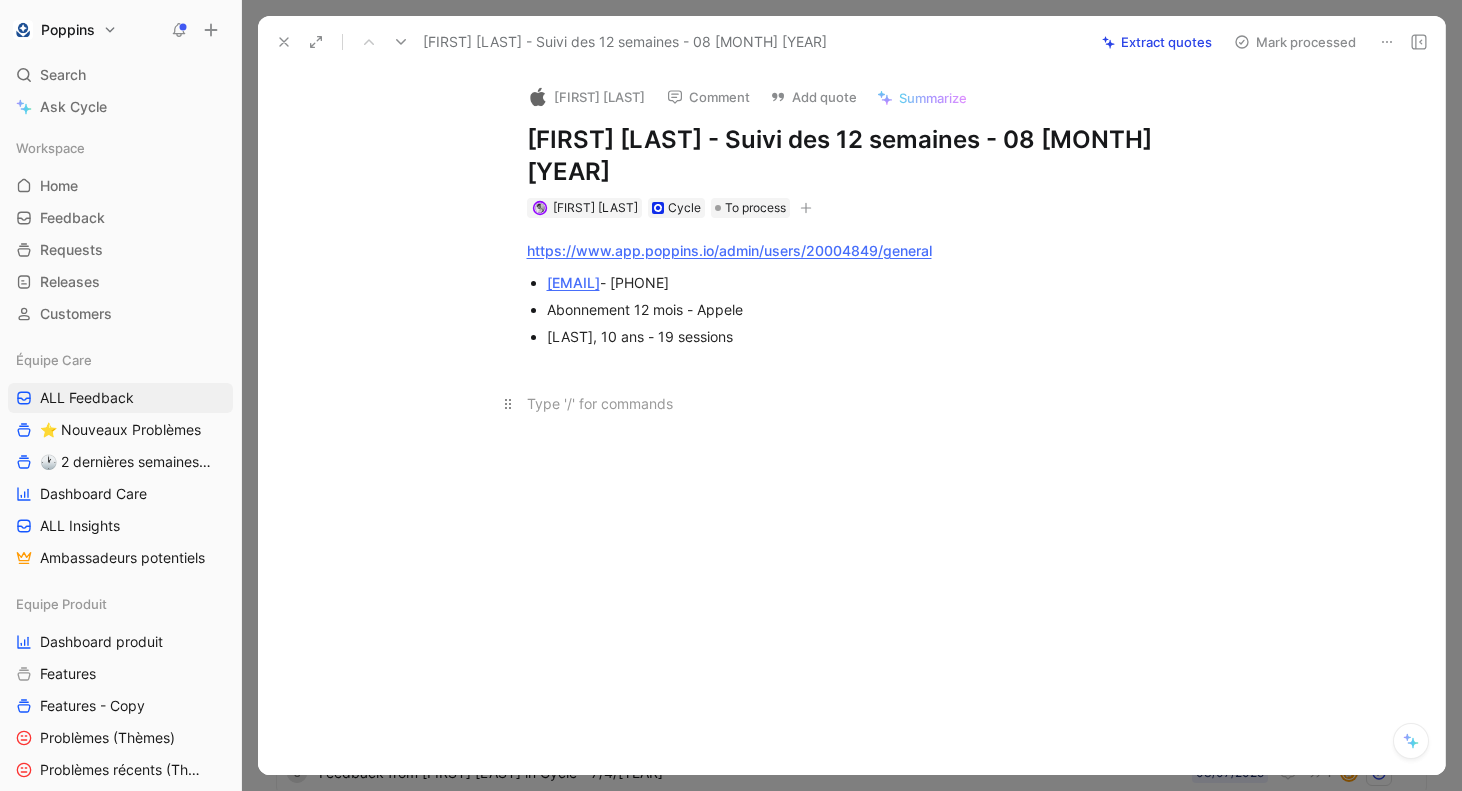click at bounding box center [873, 403] 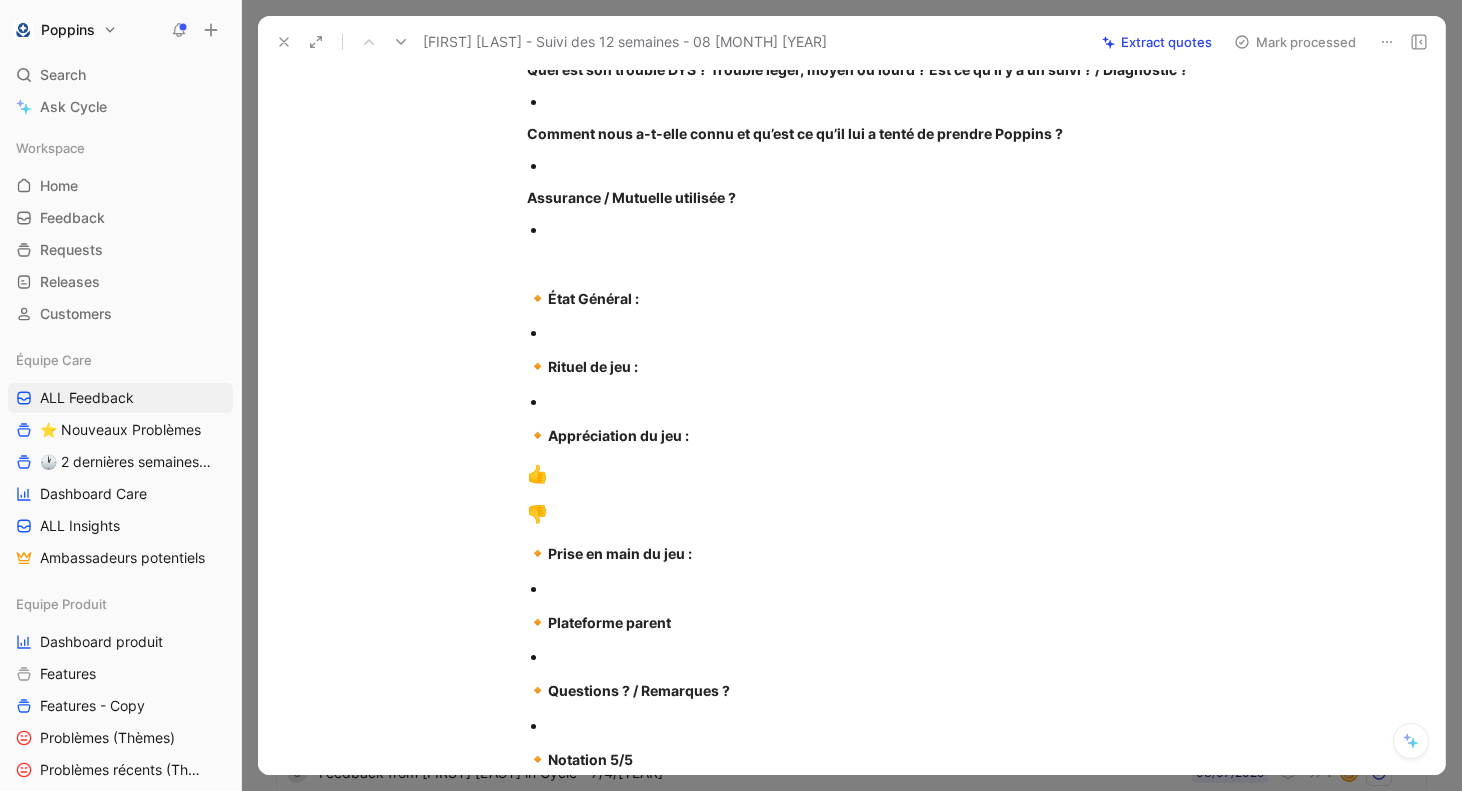 scroll, scrollTop: 0, scrollLeft: 0, axis: both 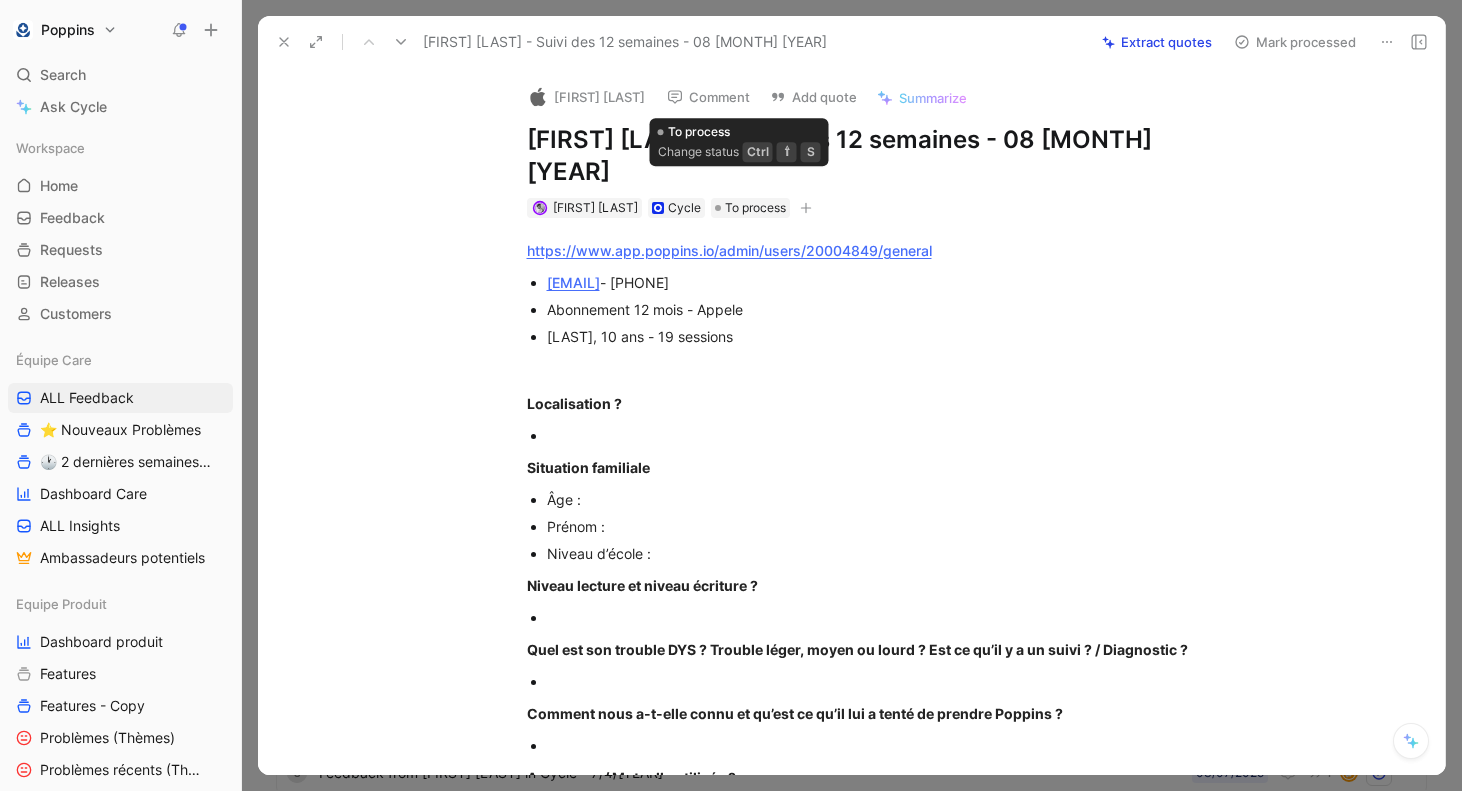 click at bounding box center (806, 208) 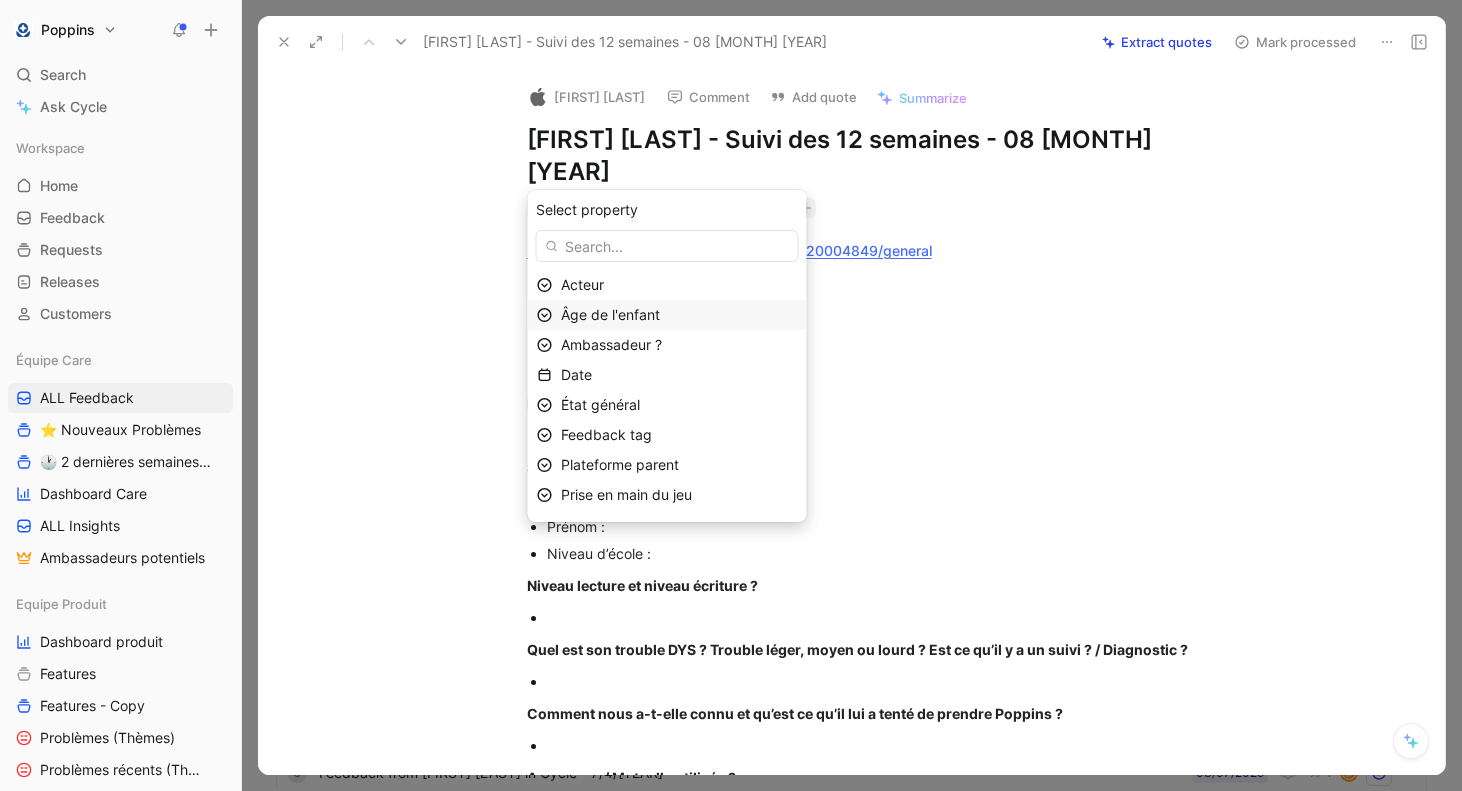 click on "Âge de l'enfant" at bounding box center [679, 315] 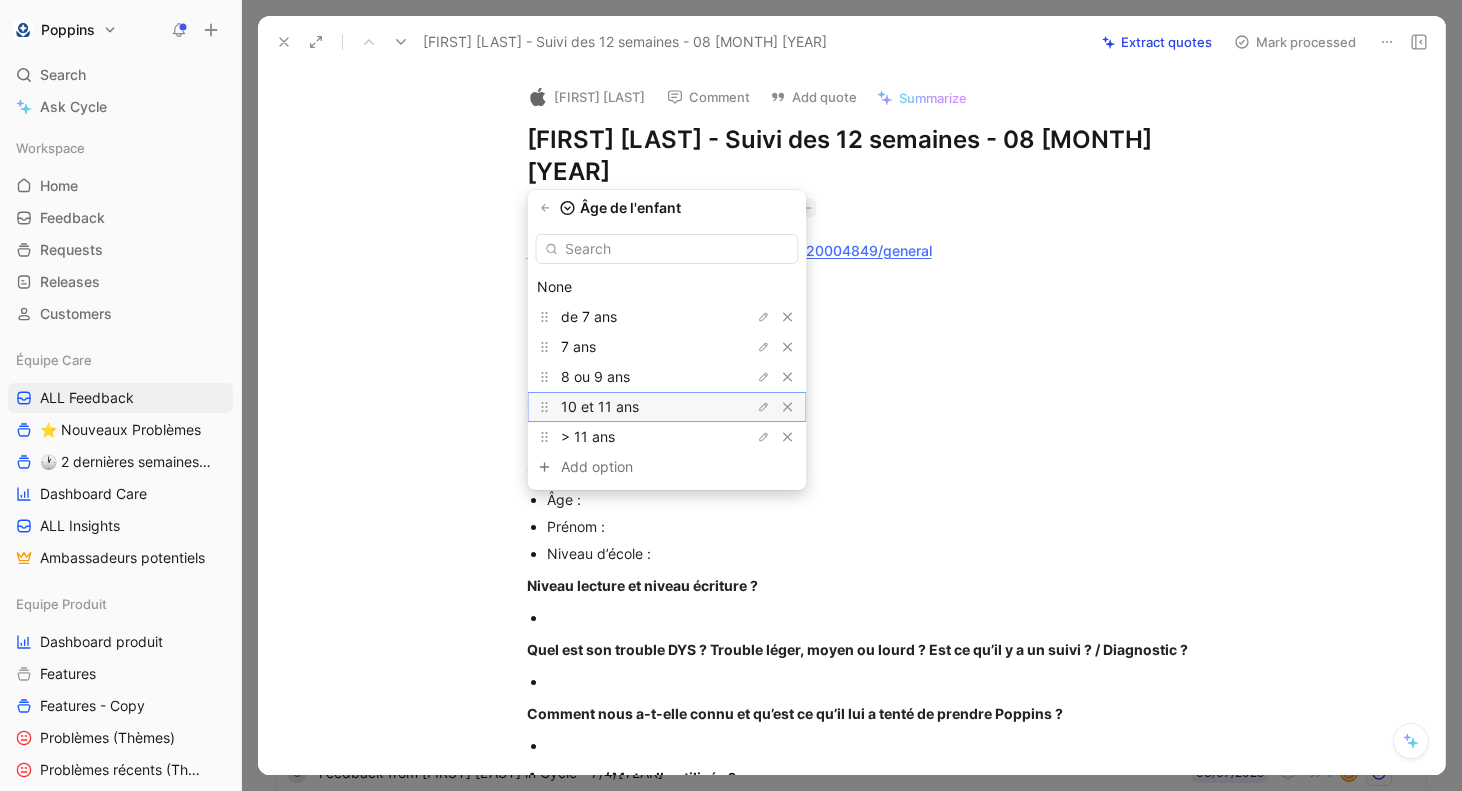 click on "10 et 11 ans" at bounding box center [589, 316] 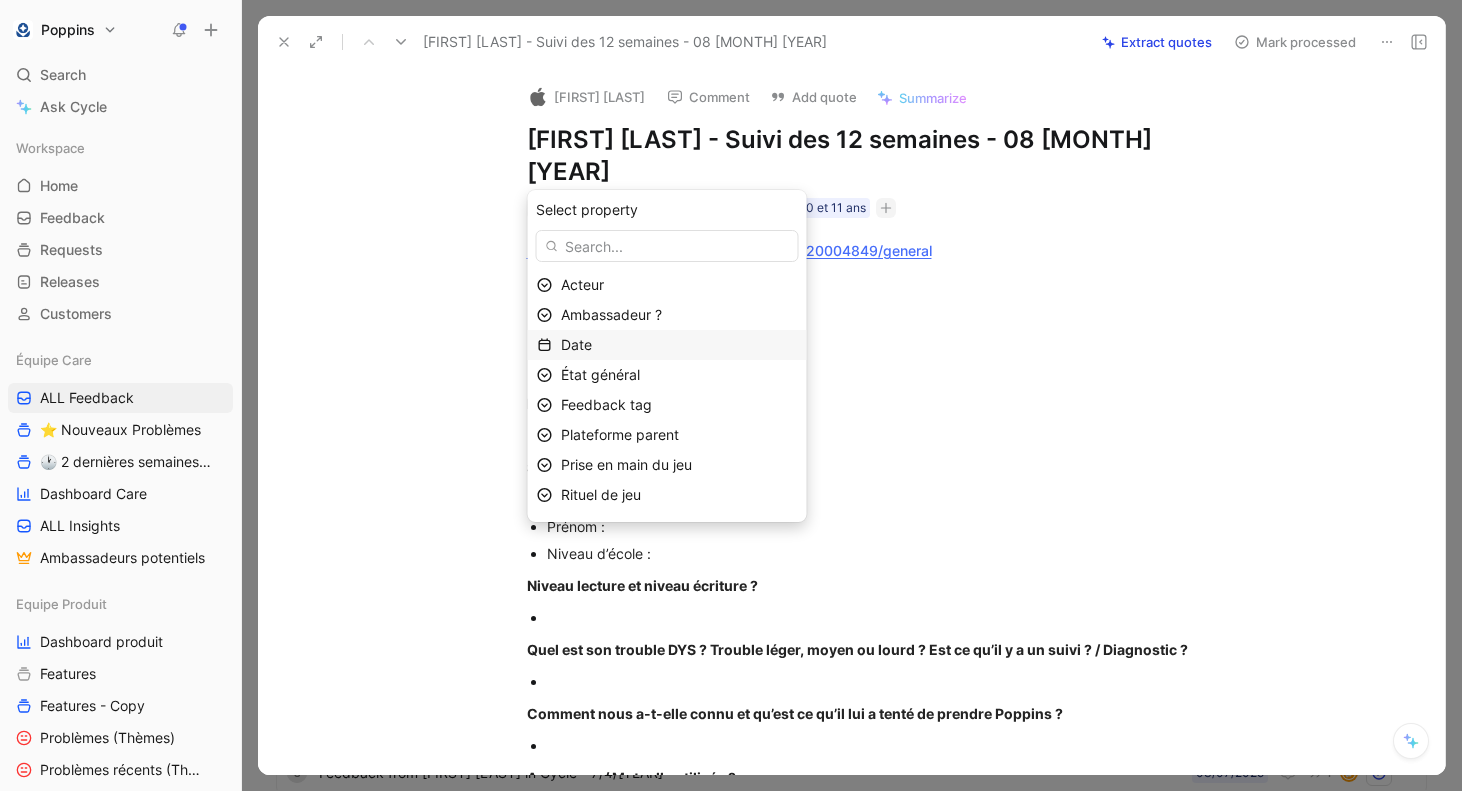 click on "Date" at bounding box center [679, 345] 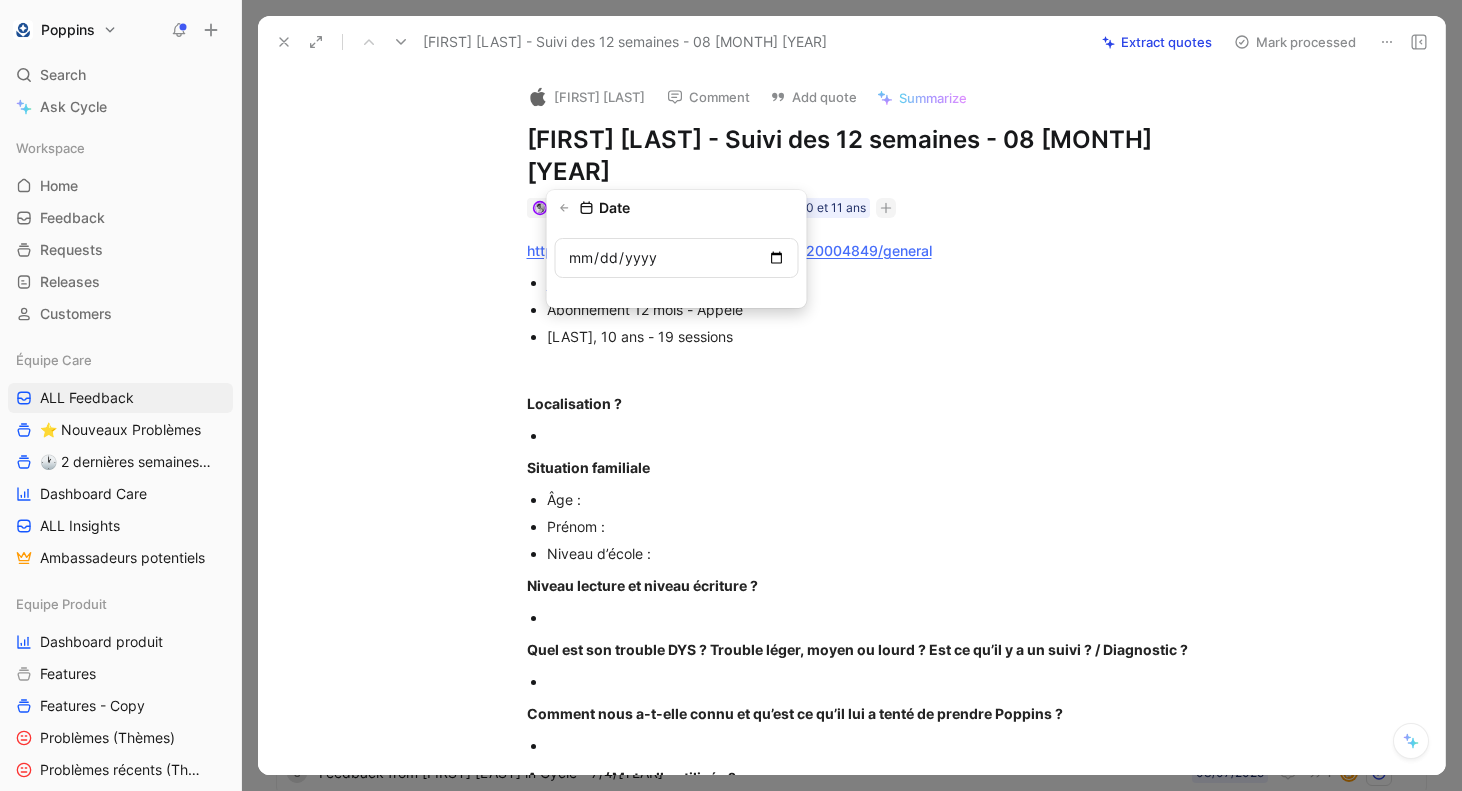 type on "[YEAR]-[MONTH]-[DAY]" 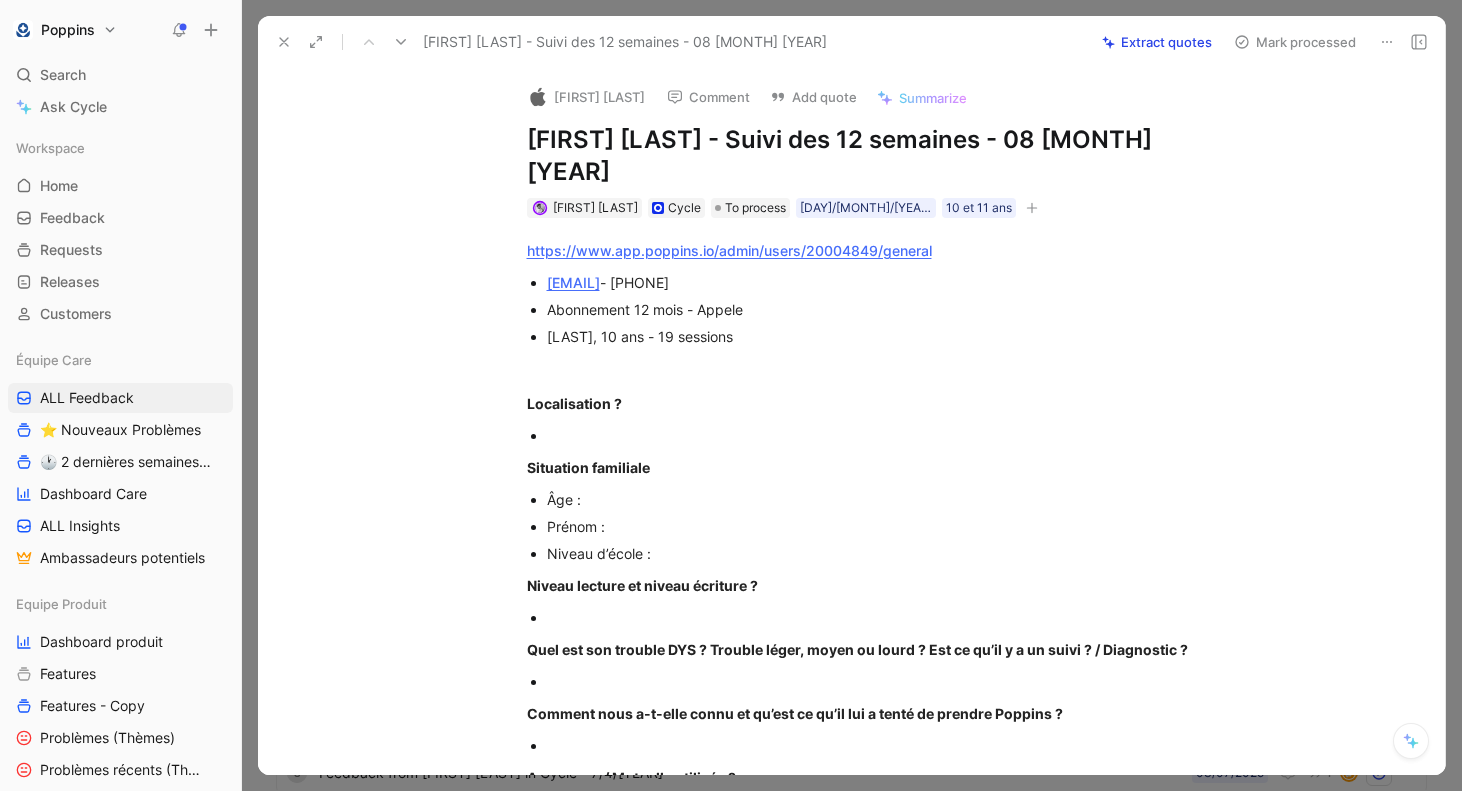 click at bounding box center (1032, 208) 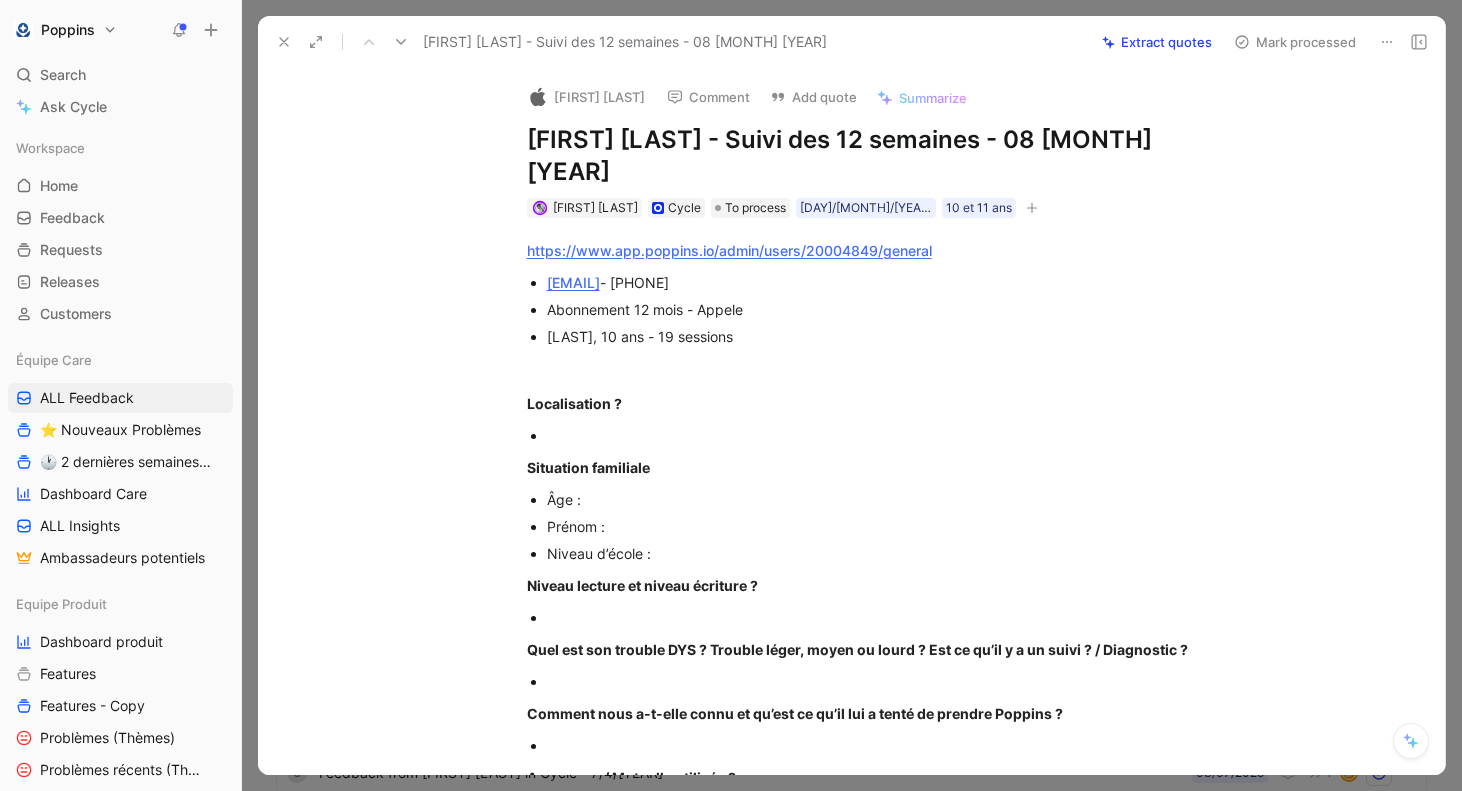 click at bounding box center [284, 42] 